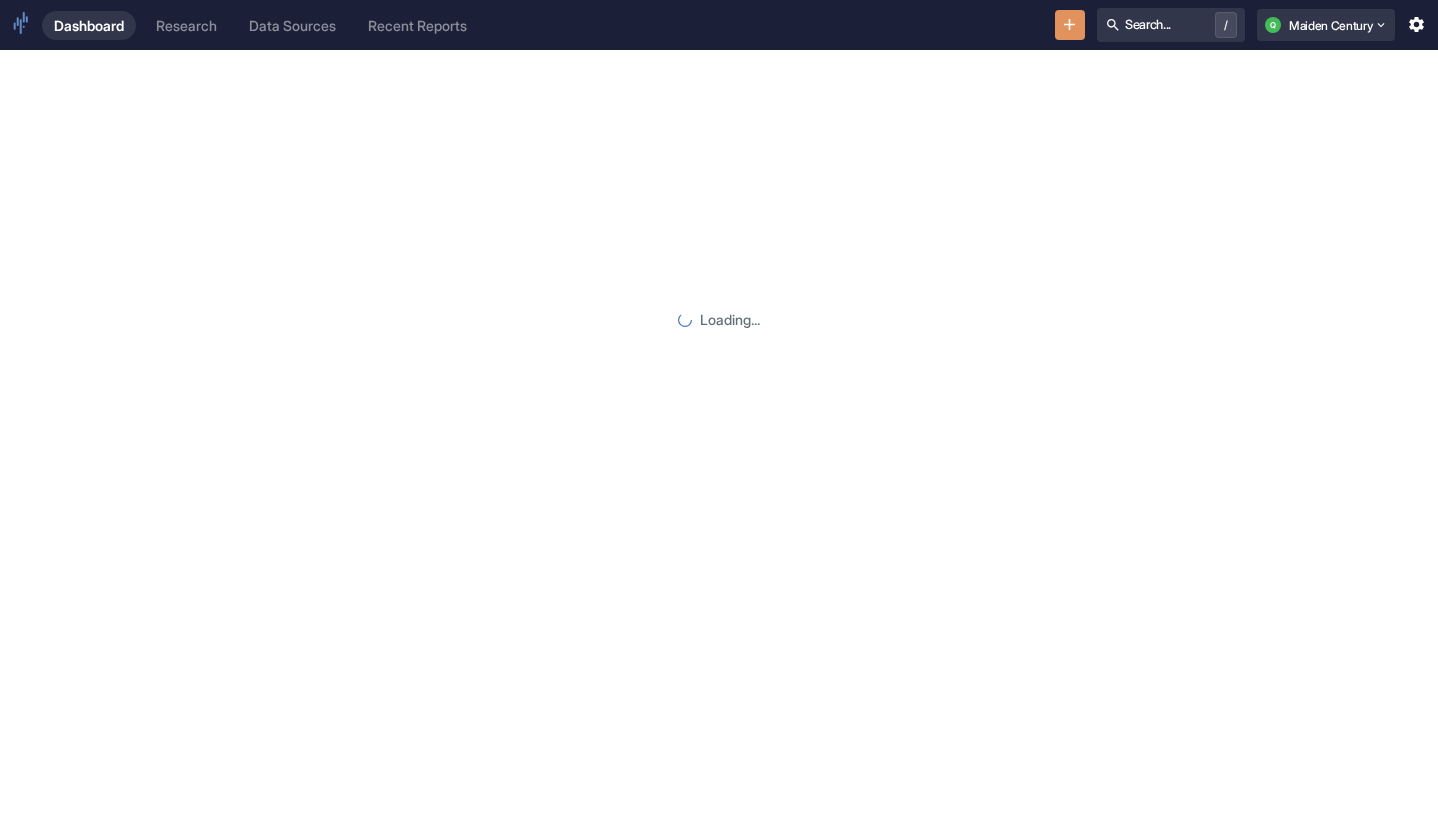 scroll, scrollTop: 0, scrollLeft: 0, axis: both 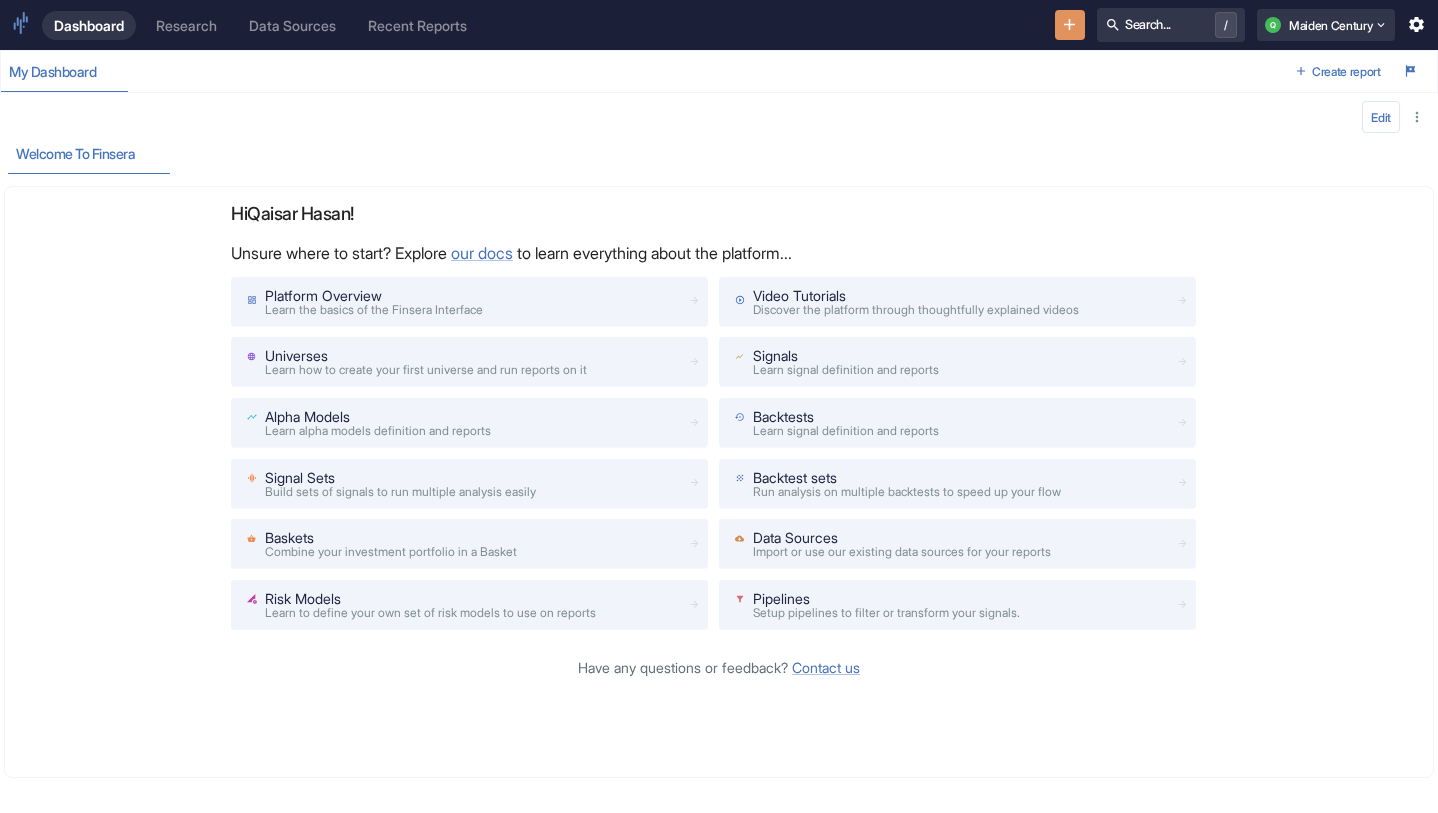 click on "Research" at bounding box center (186, 25) 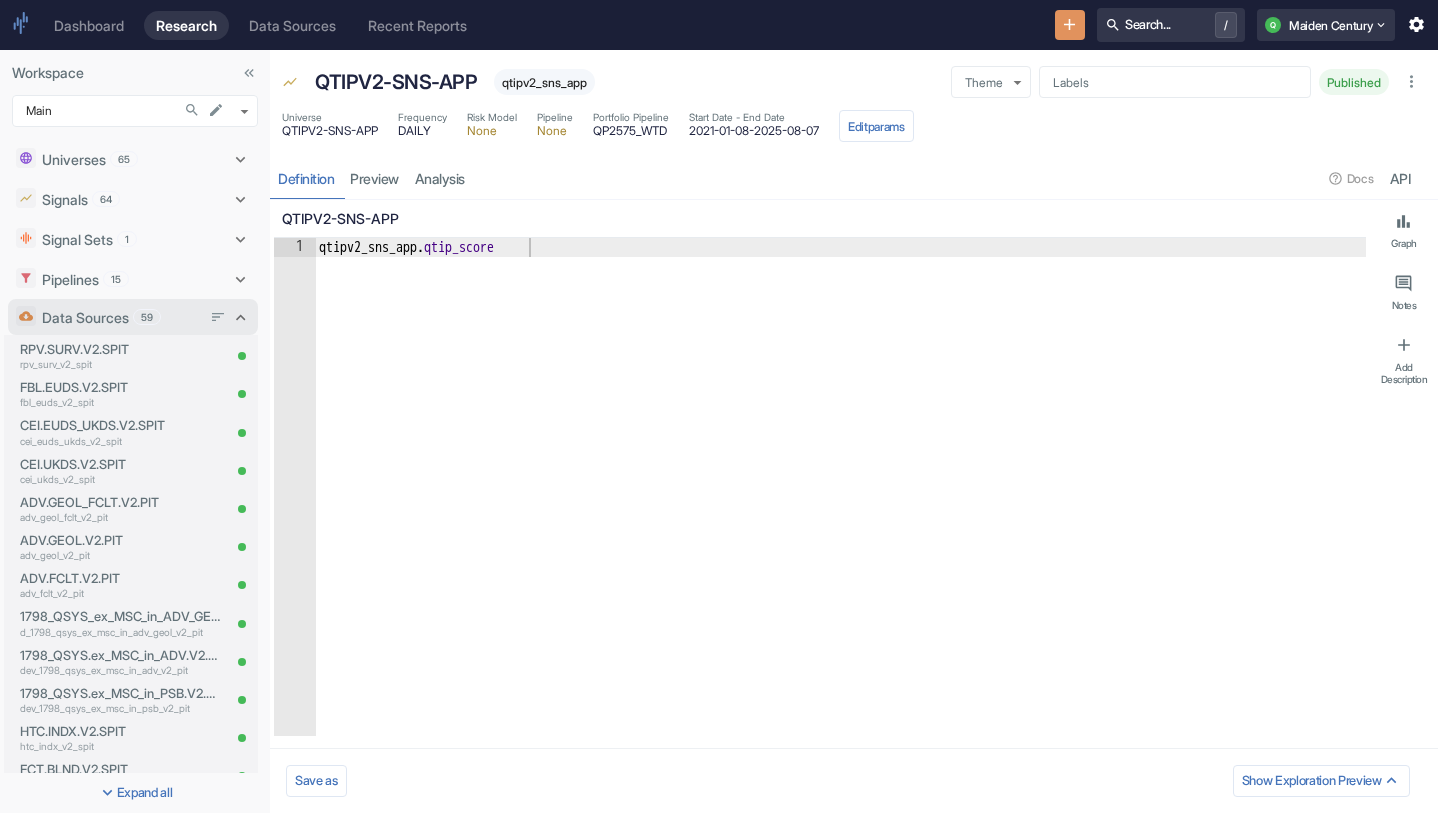 click on "59" at bounding box center (147, 317) 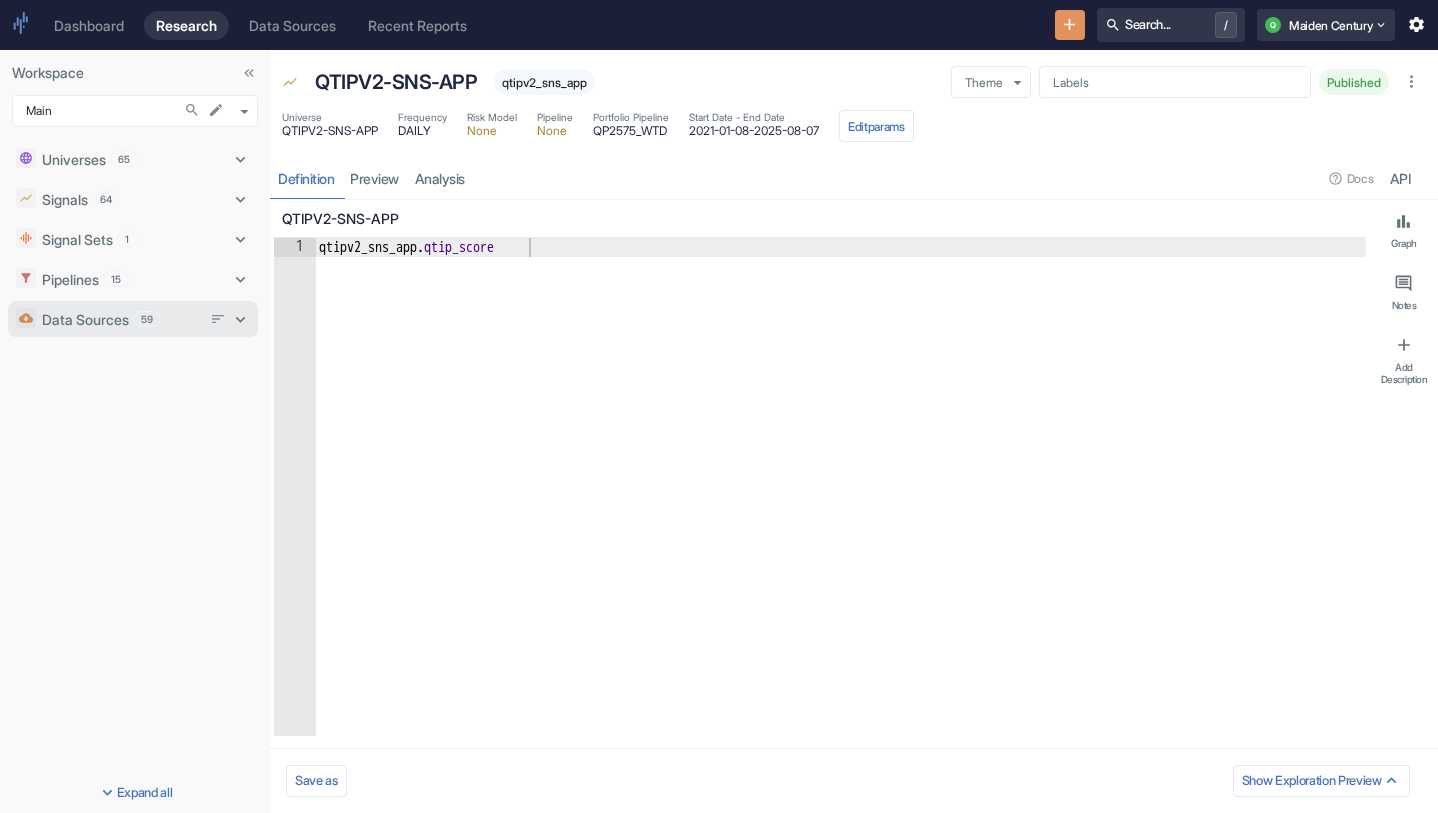 click on "Data Sources 59" at bounding box center [121, 319] 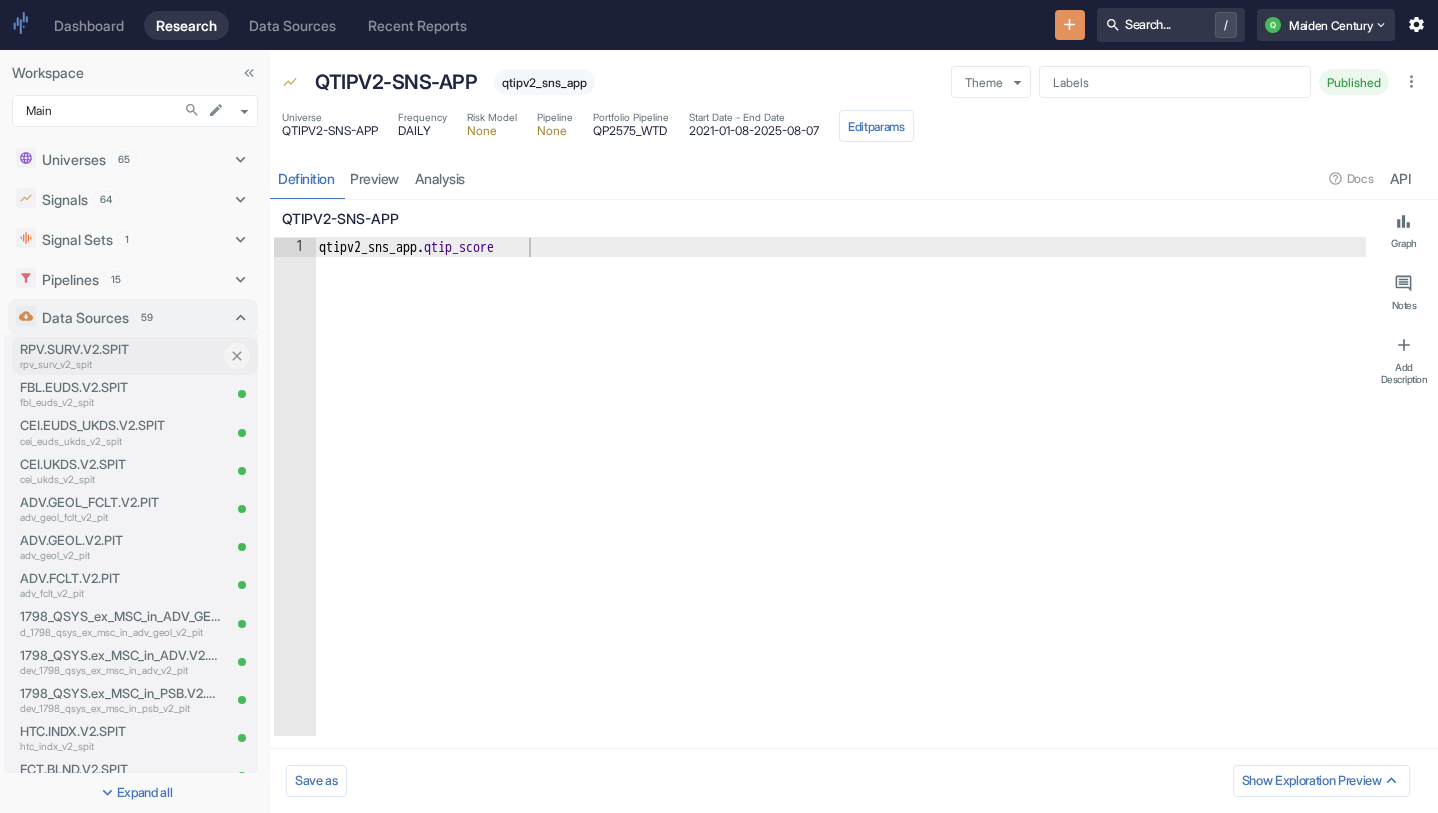 click on "rpv_surv_v2_spit" at bounding box center [120, 364] 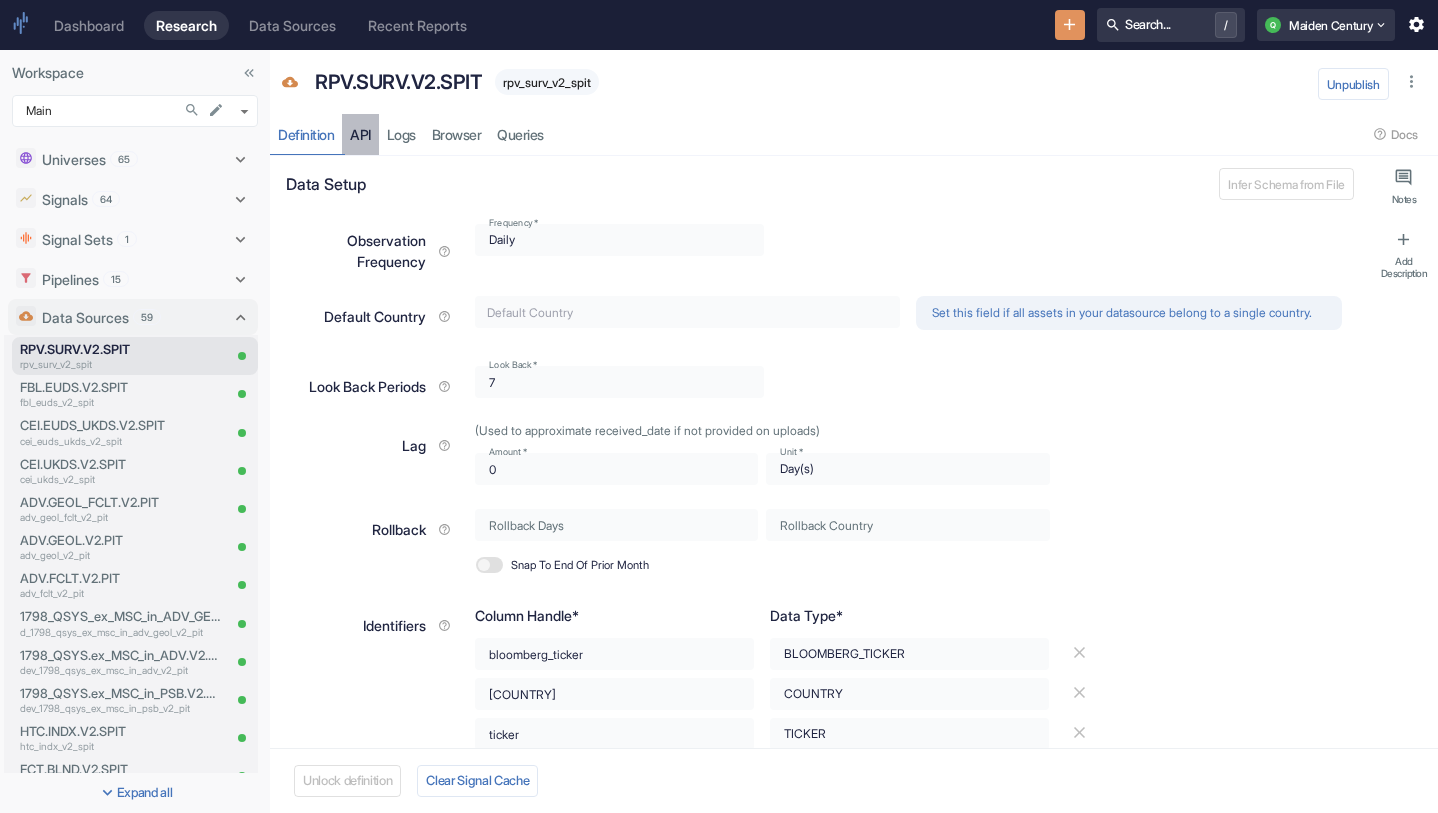 click on "API" at bounding box center (360, 134) 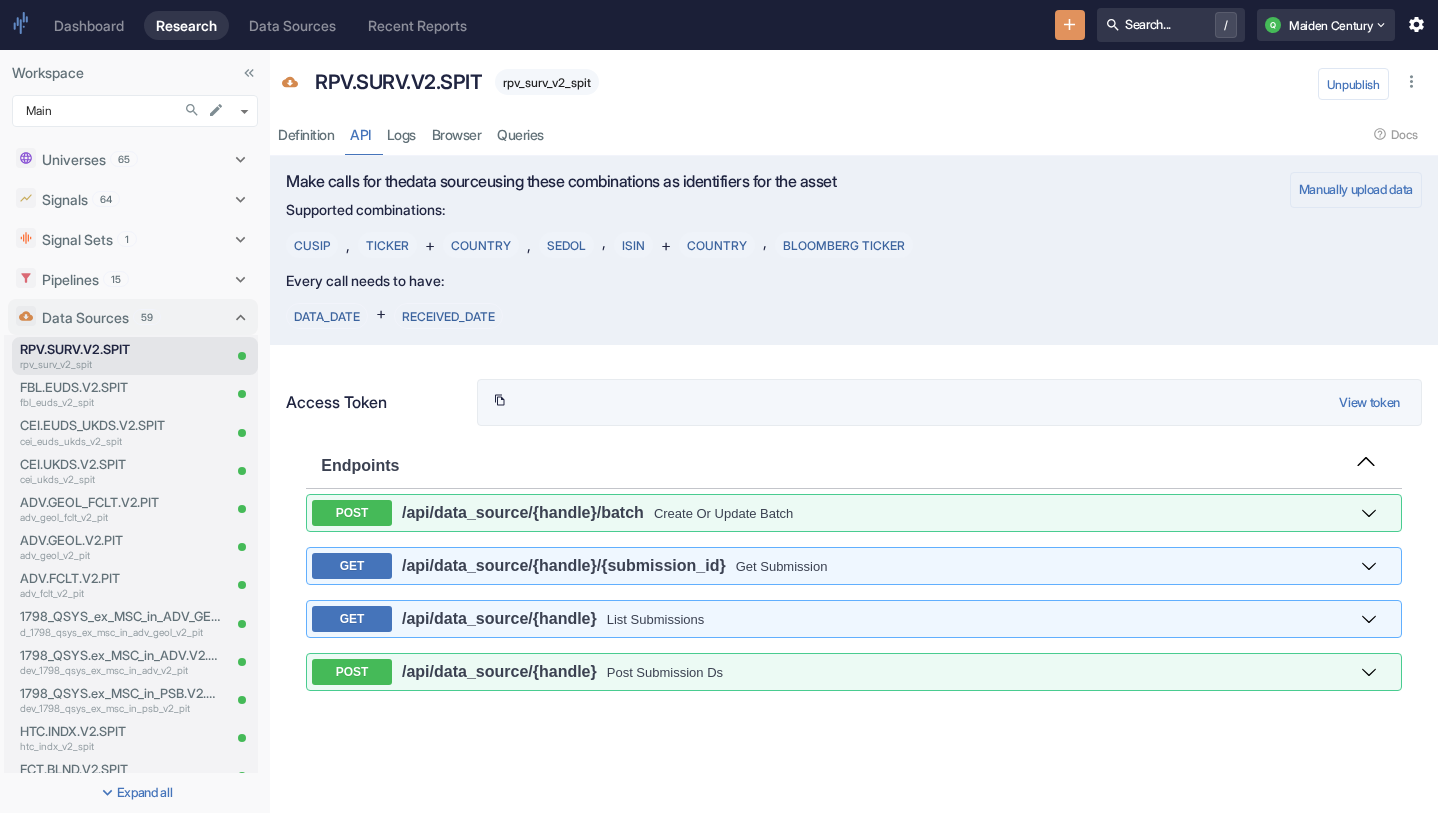 click on "DATA_DATE + RECEIVED_DATE" at bounding box center (663, 316) 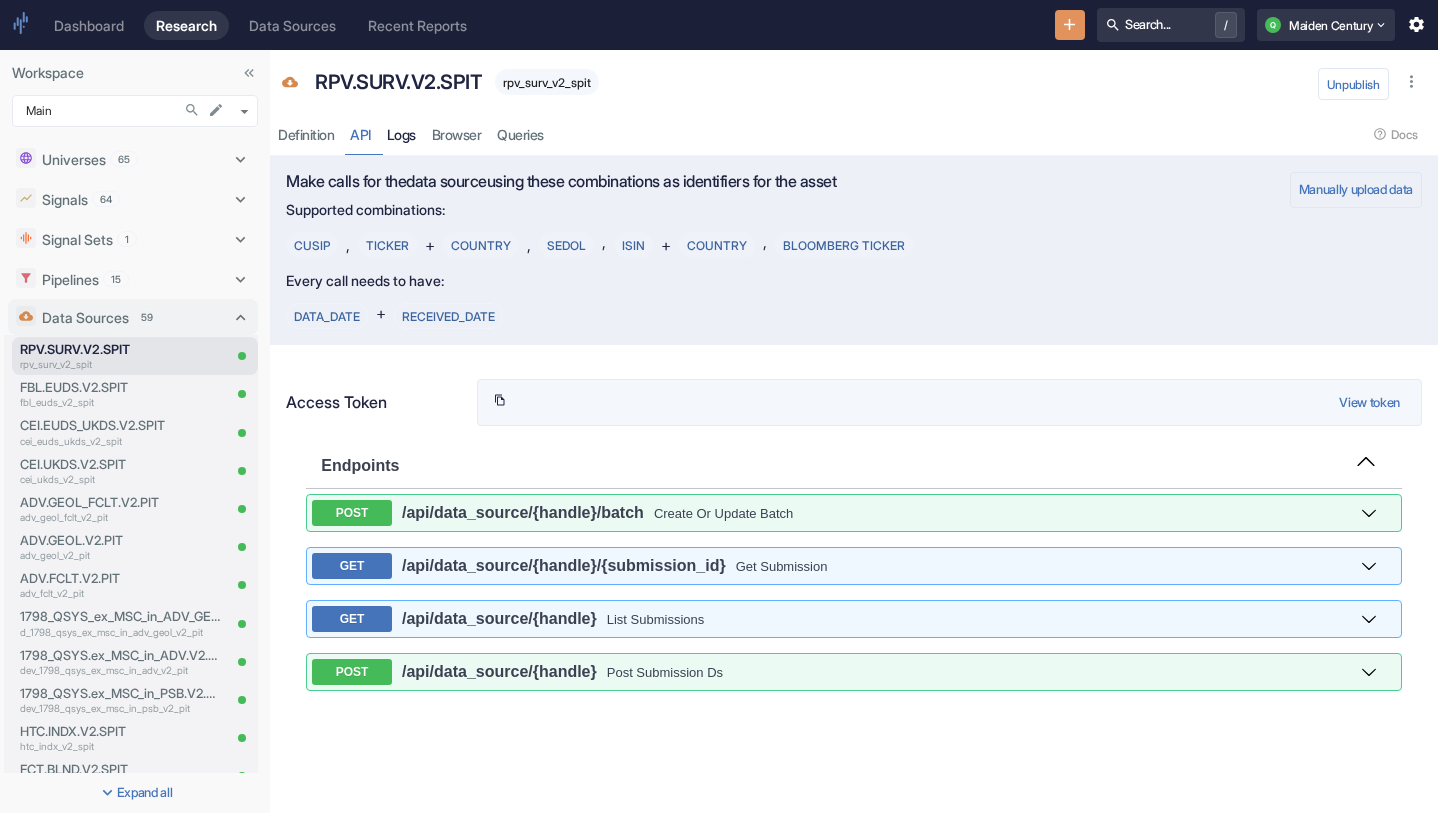 click on "Logs" at bounding box center [401, 134] 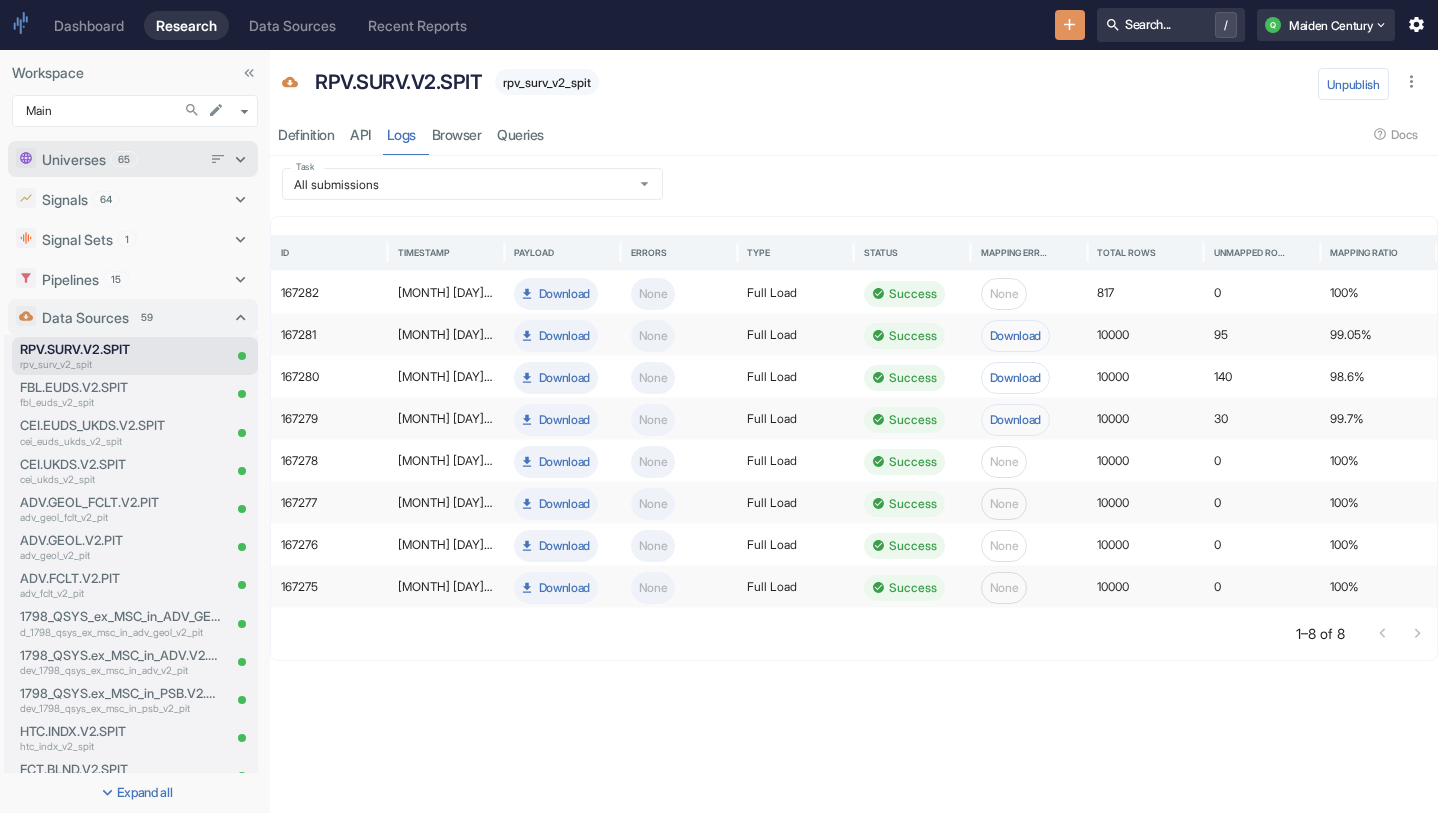 click on "Universes 65" at bounding box center (123, 159) 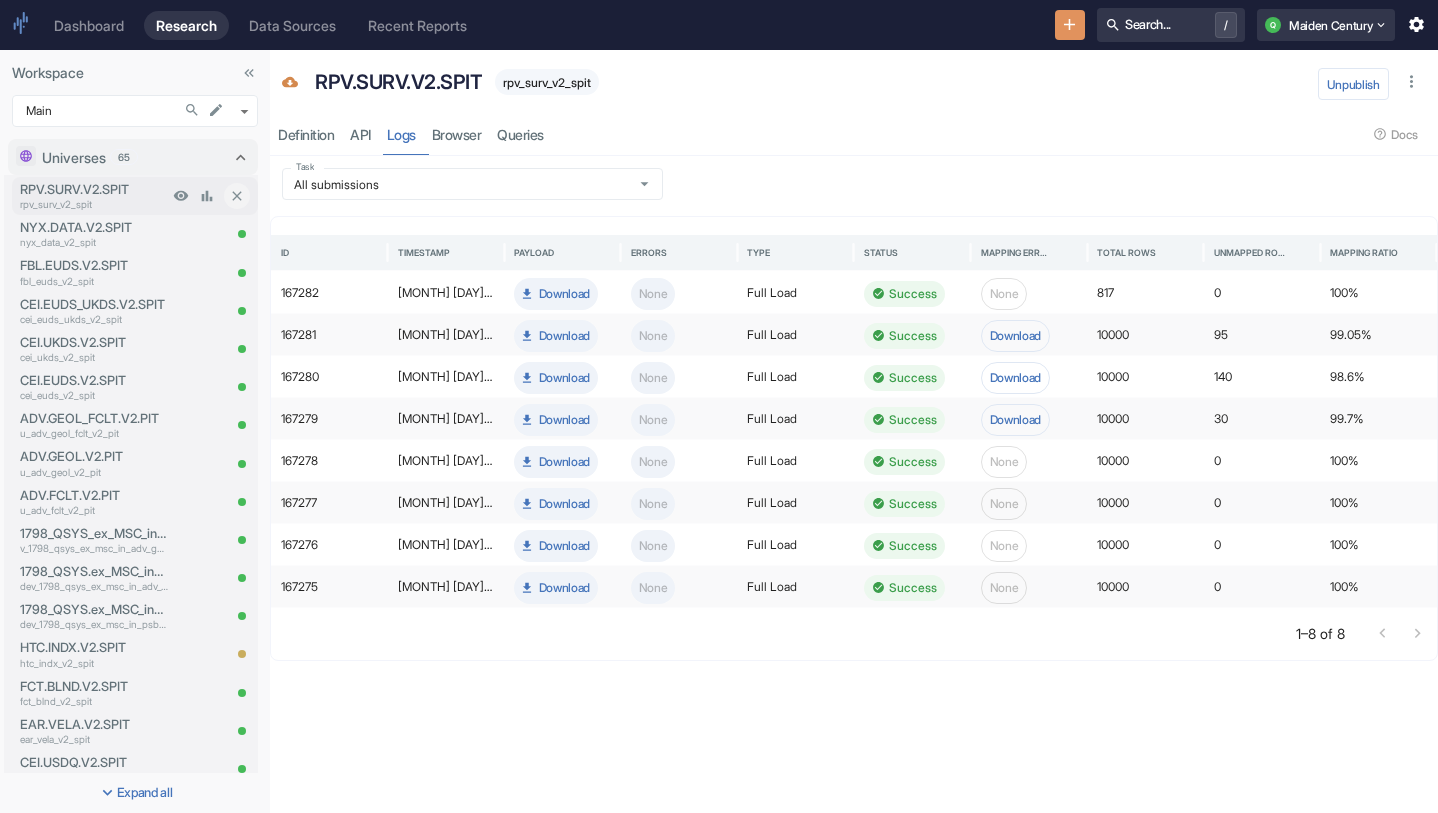 click on "RPV.SURV.V2.SPIT" at bounding box center [94, 189] 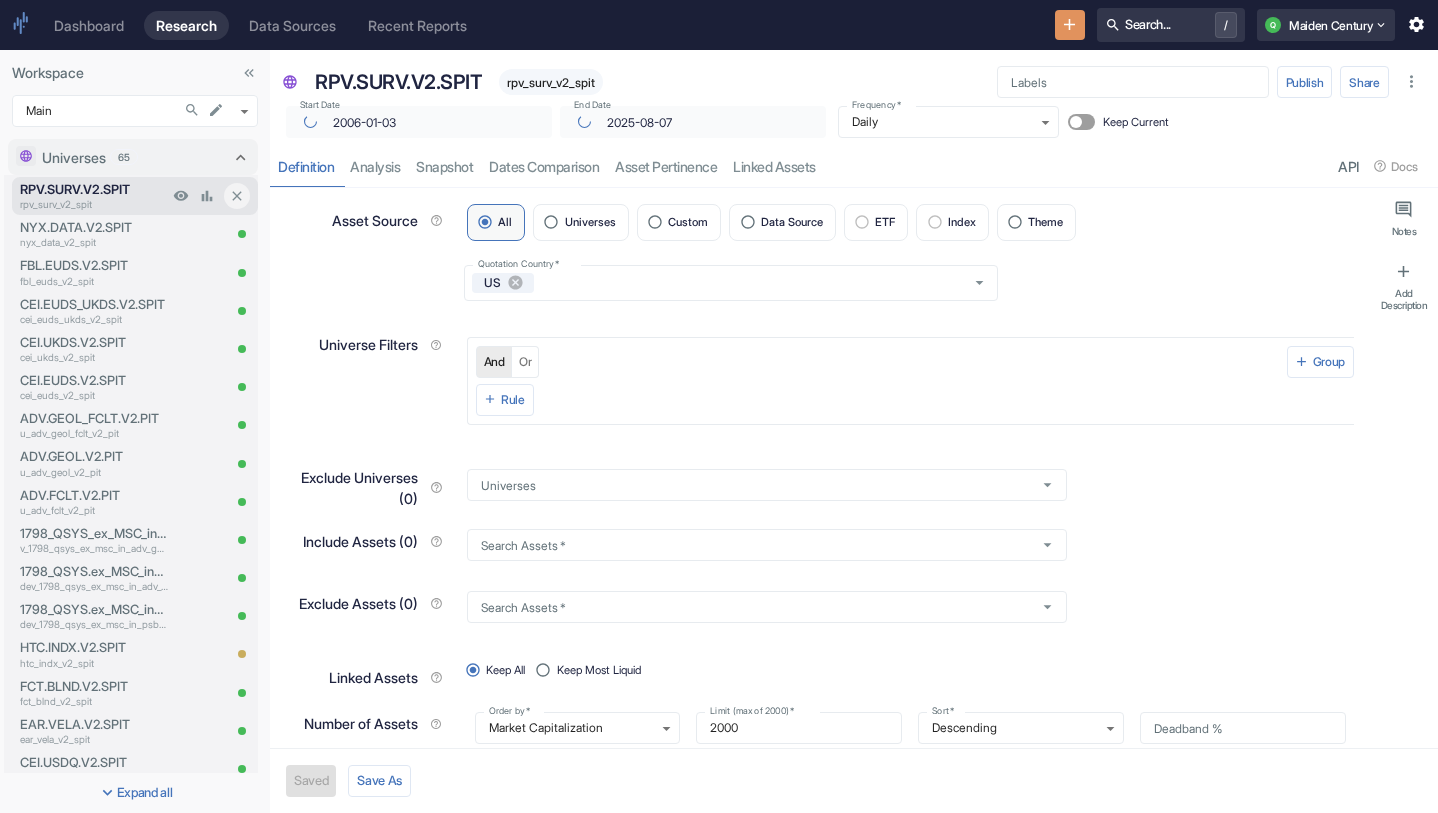 type on "x" 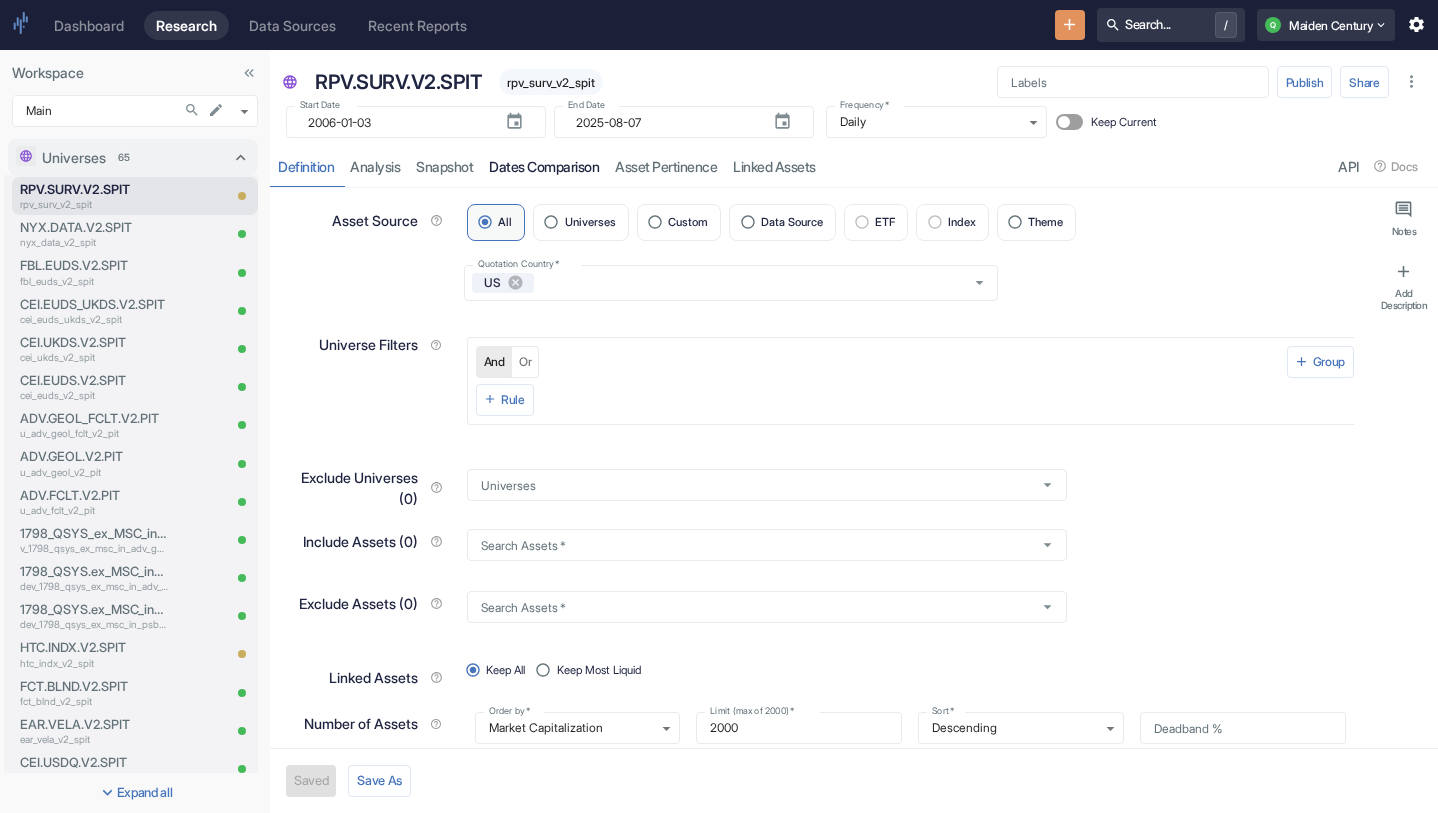 click on "Dates Comparison" at bounding box center (544, 166) 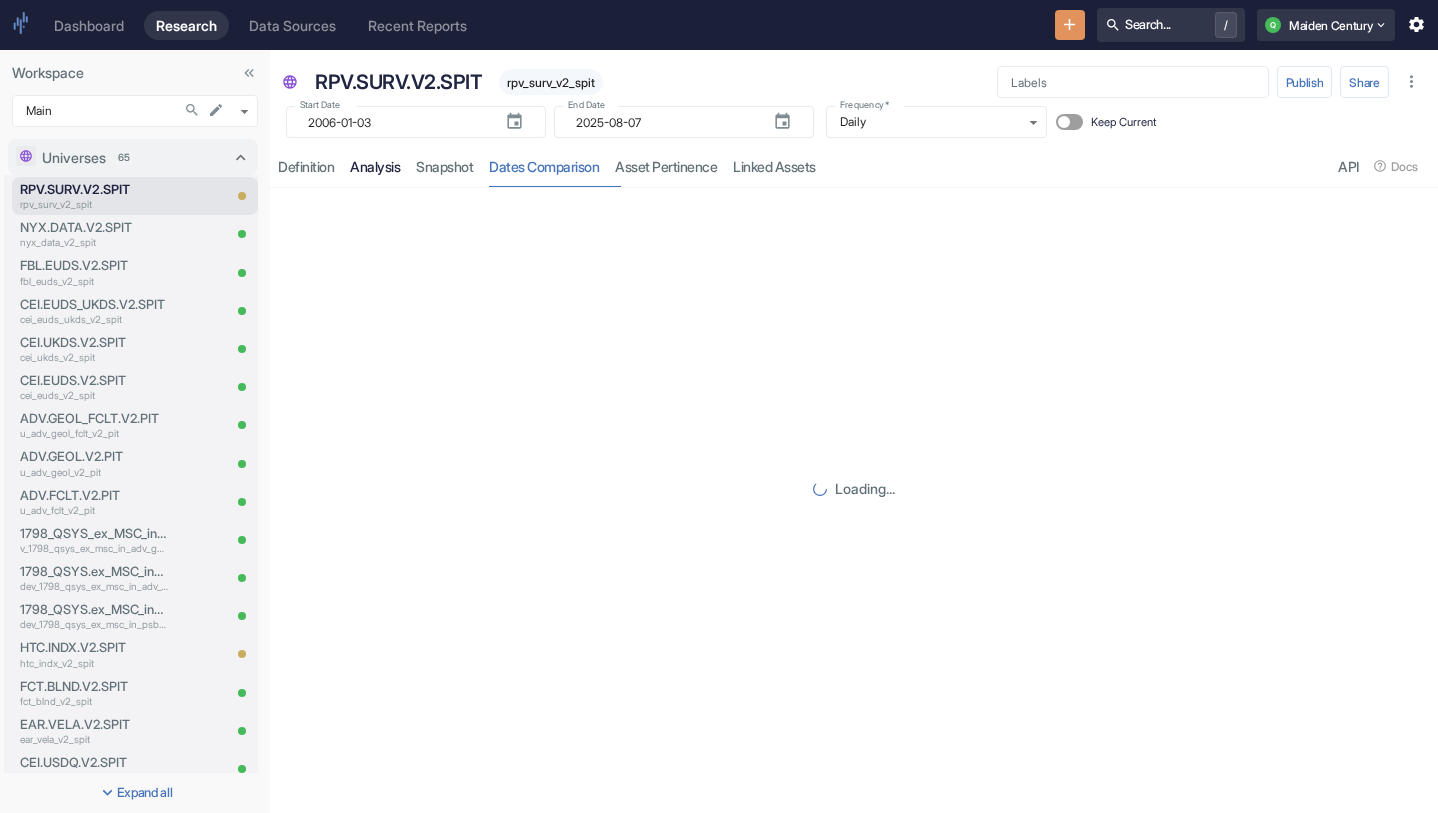 click on "analysis" at bounding box center (375, 166) 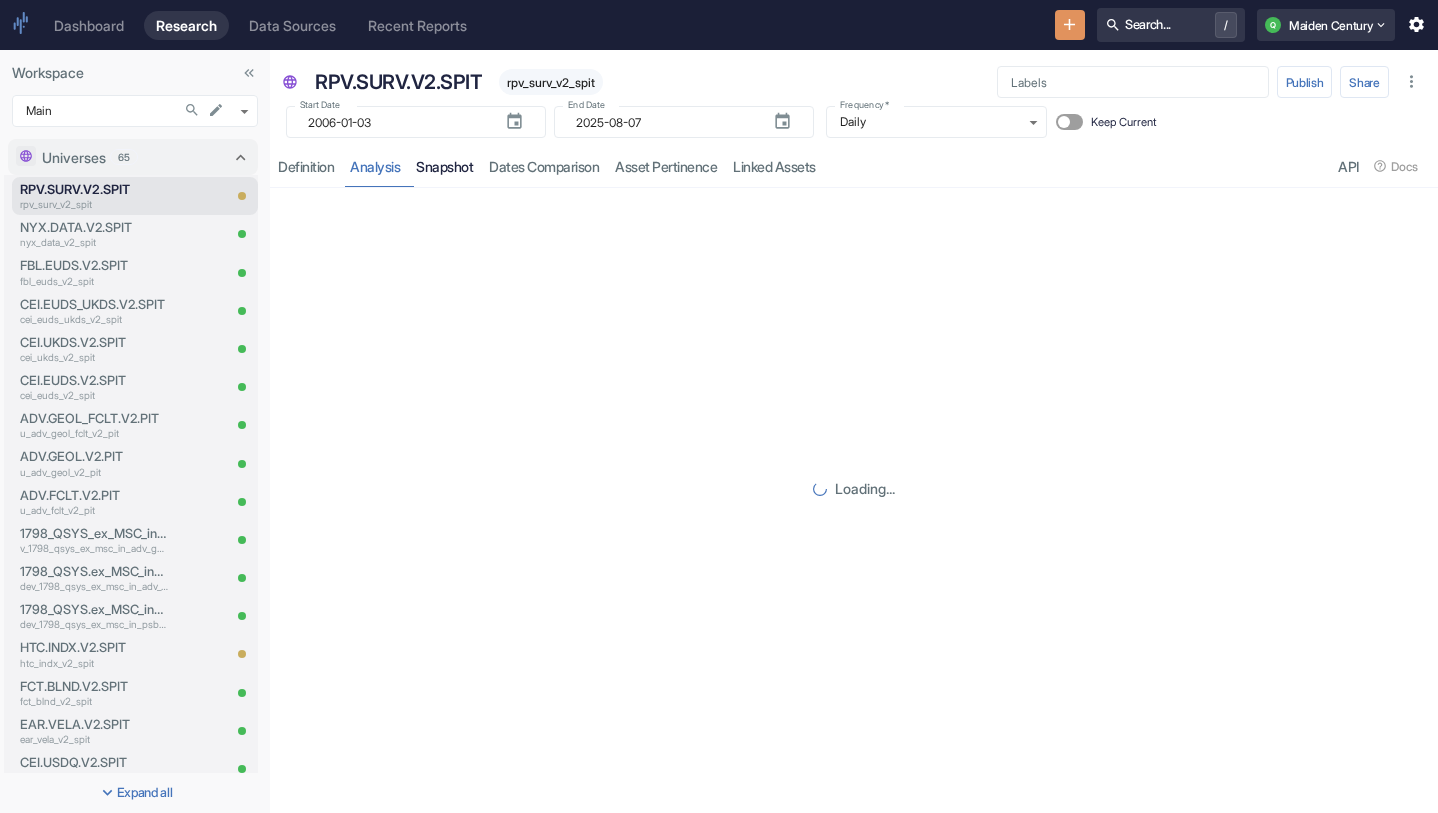 click on "Snapshot" at bounding box center (444, 166) 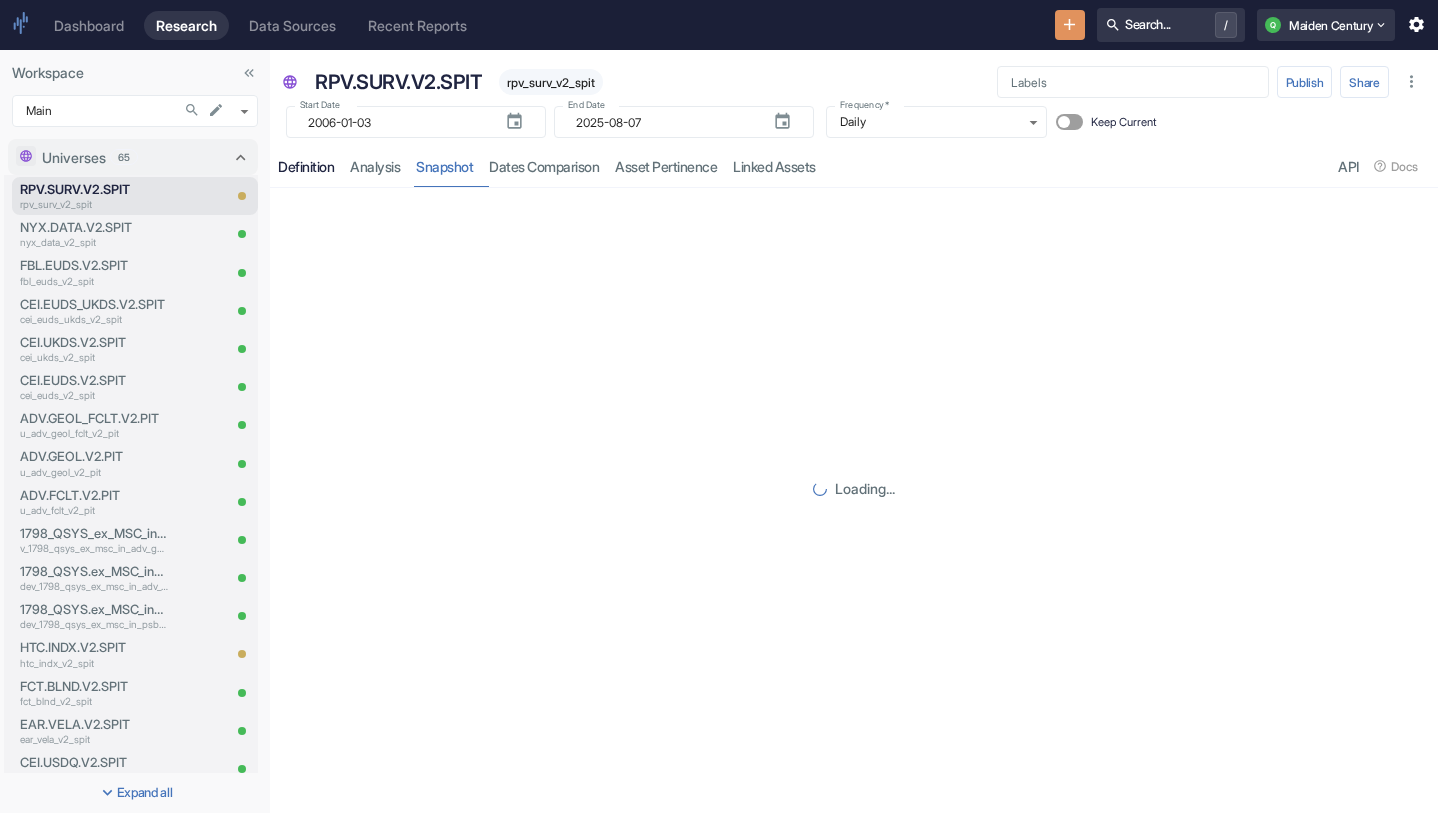 click on "Definition" at bounding box center (306, 166) 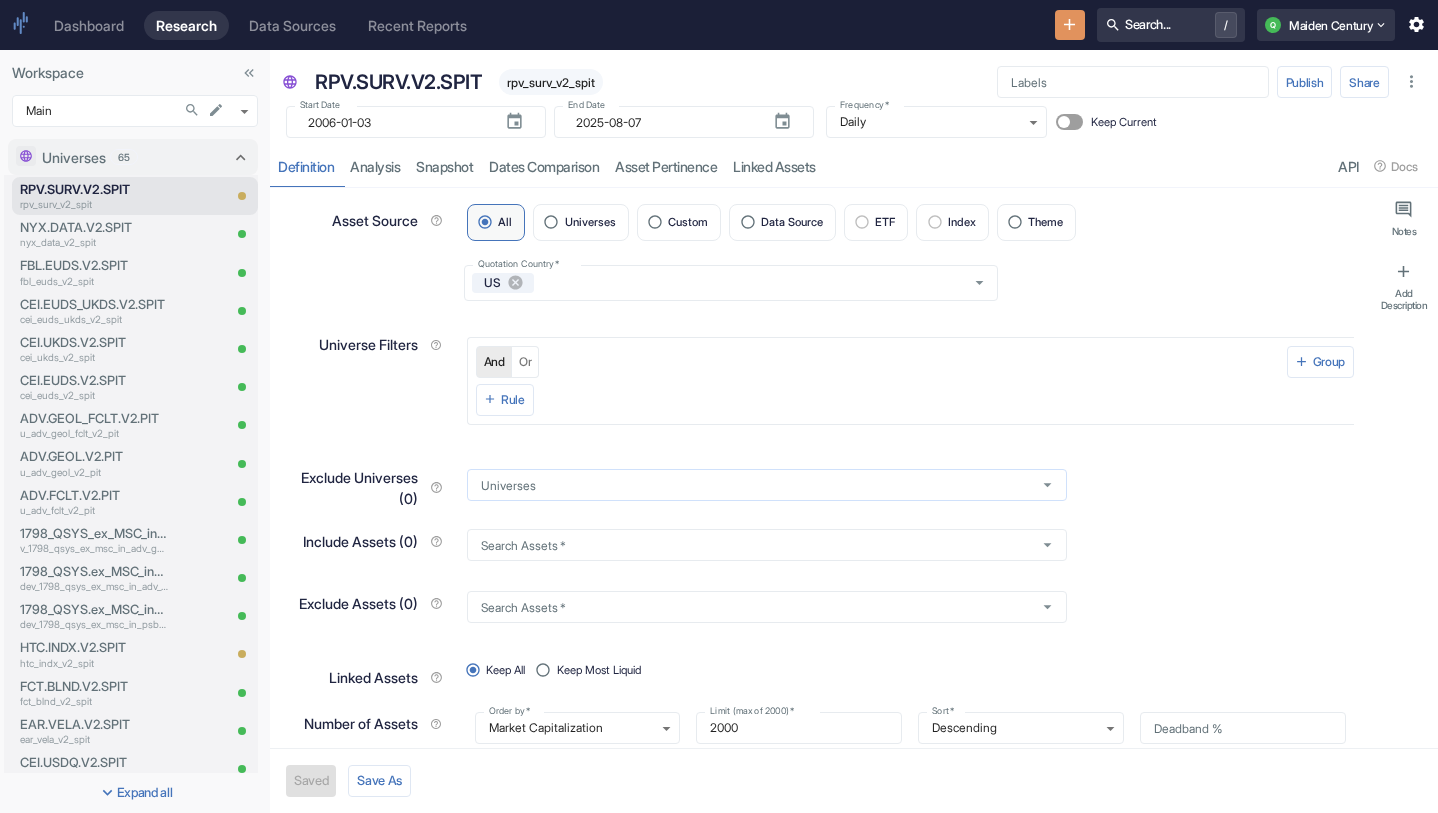 click on "Universes" at bounding box center (748, 484) 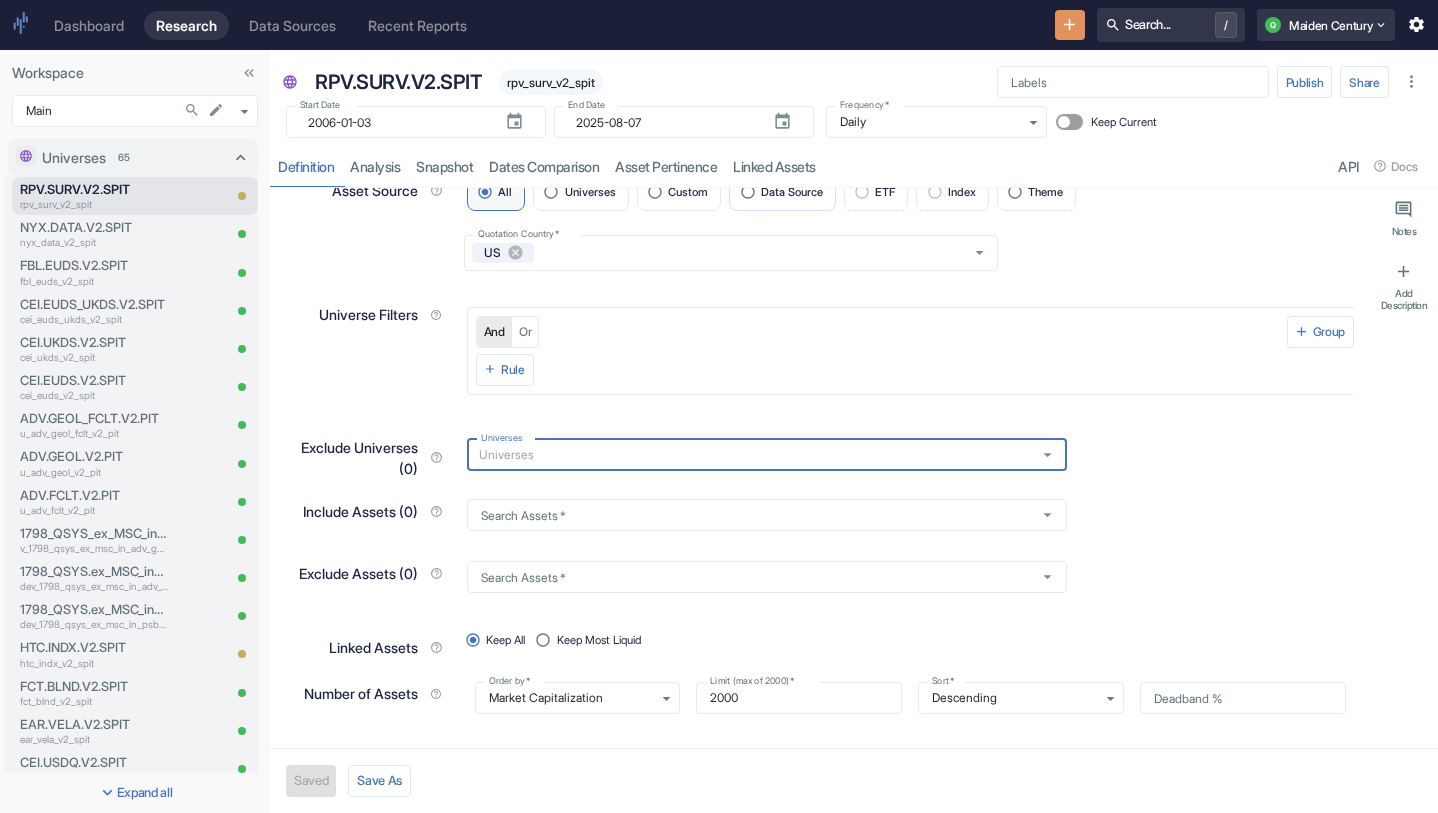 click on "Data Source" at bounding box center (782, 192) 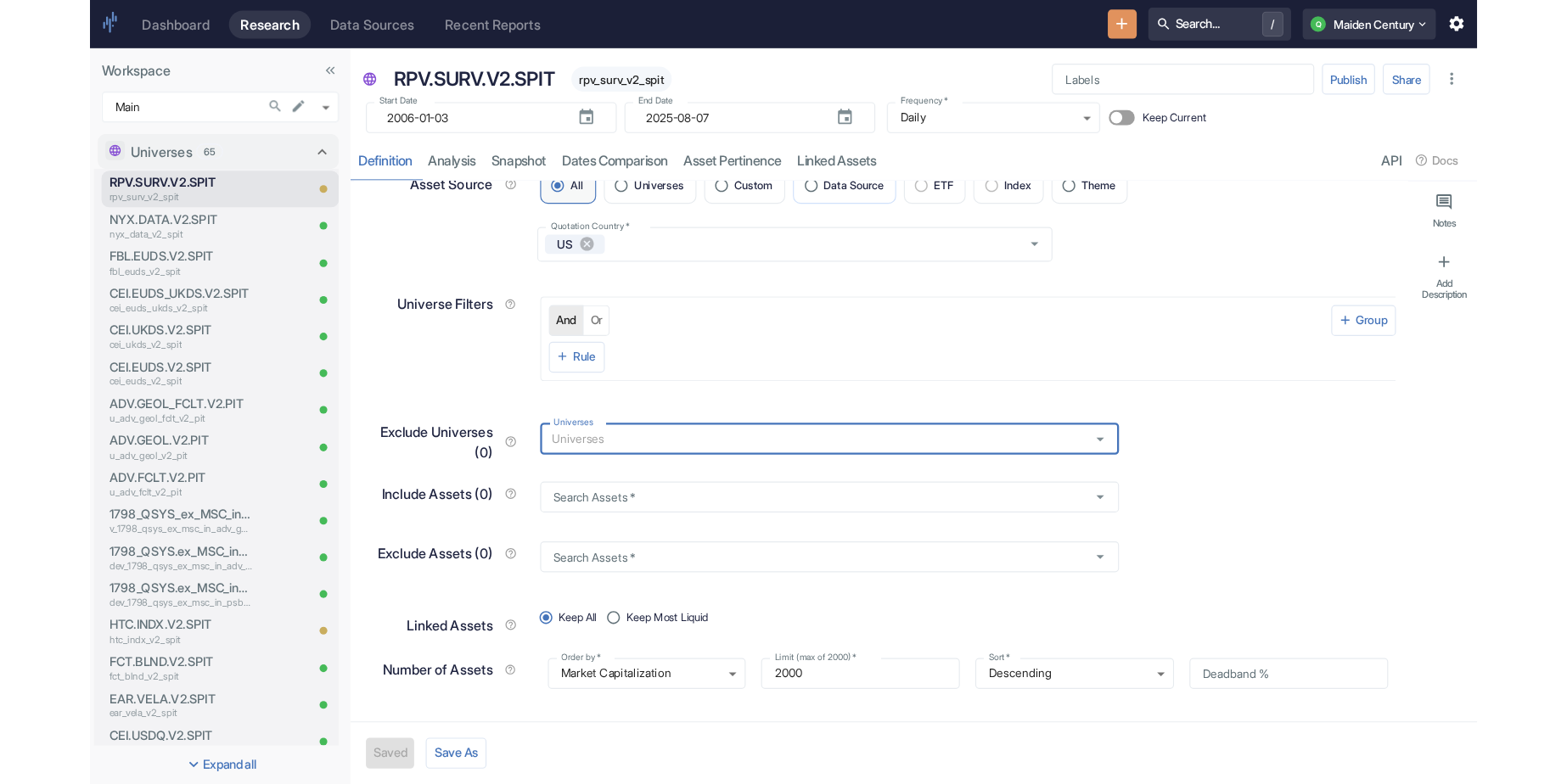 scroll, scrollTop: 18, scrollLeft: 0, axis: vertical 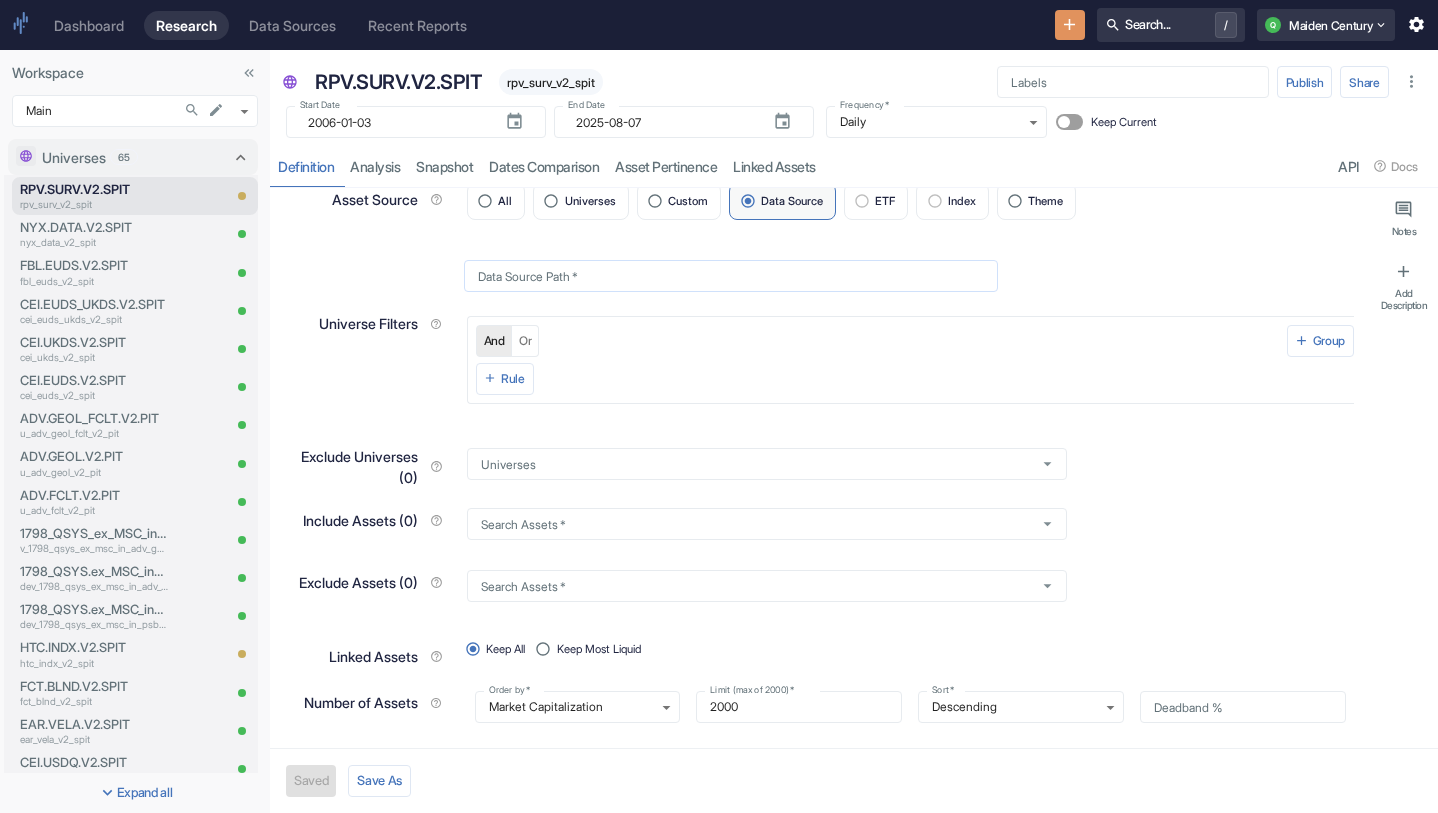 click on "Data Source Path   *" at bounding box center (731, 276) 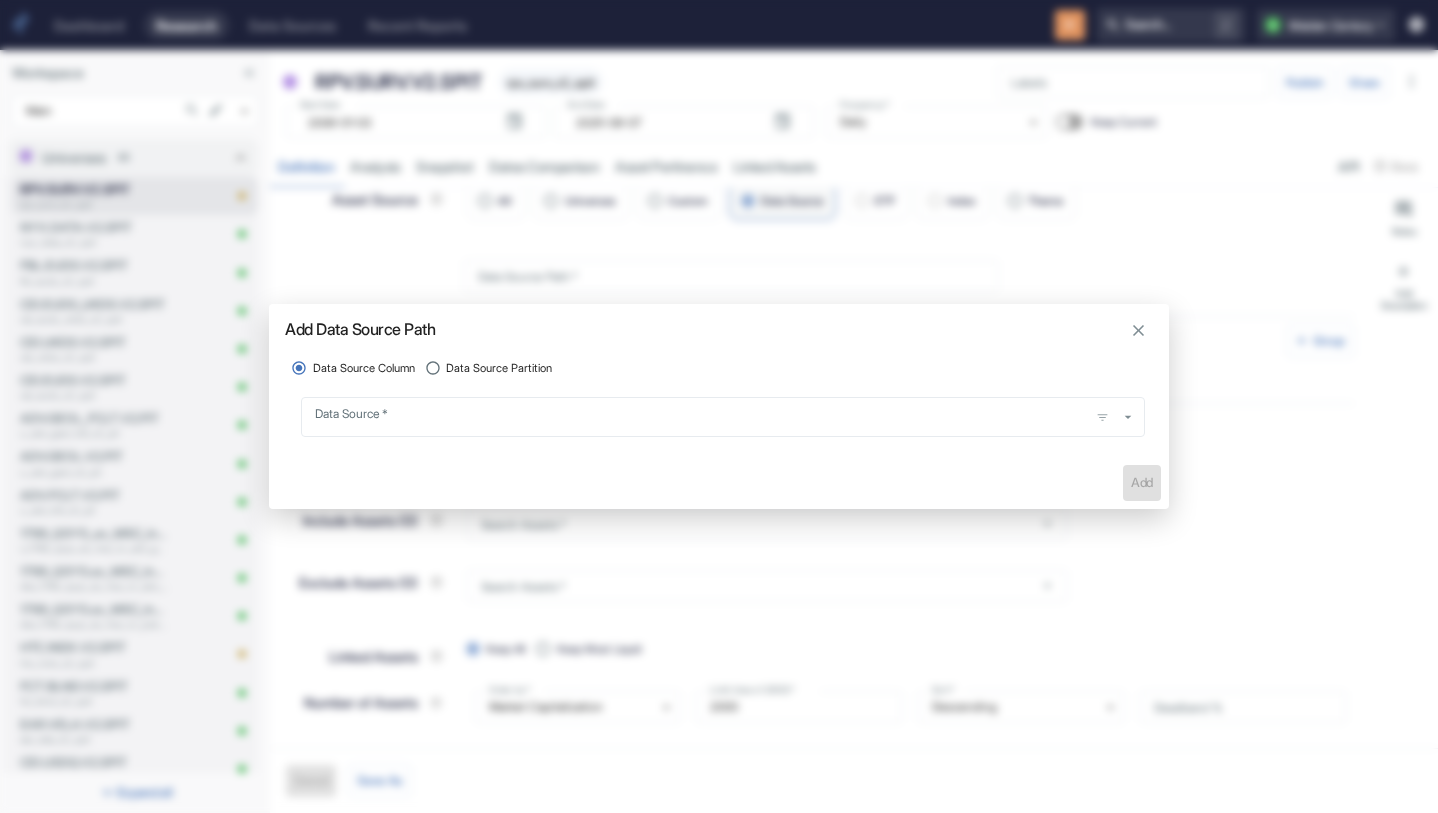 click on "Add Data Source Path Data Source Column Data Source Partition Data Source   * Data Source   * Add" at bounding box center (719, 406) 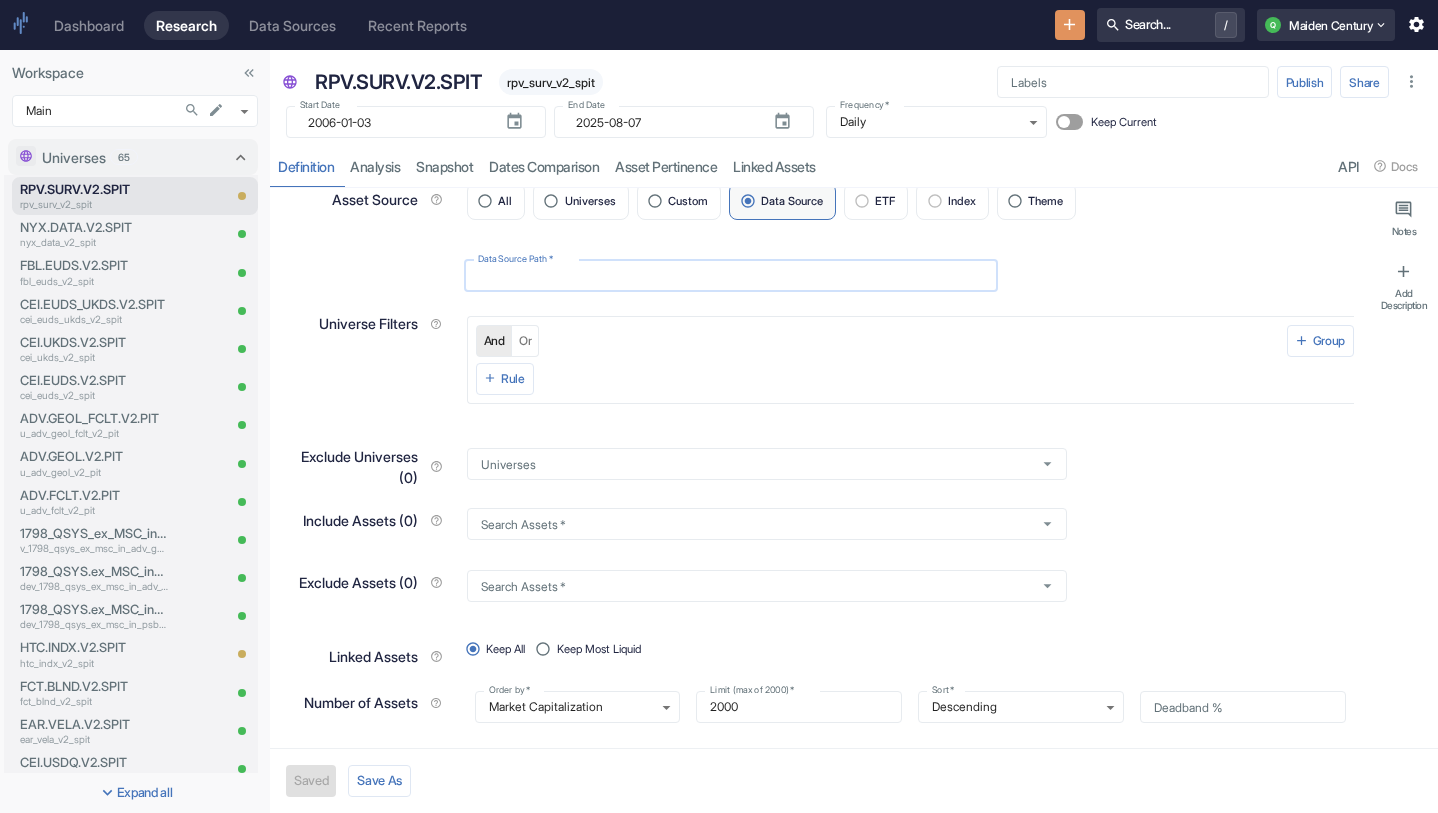 click on "Data Source Path   *" at bounding box center [731, 276] 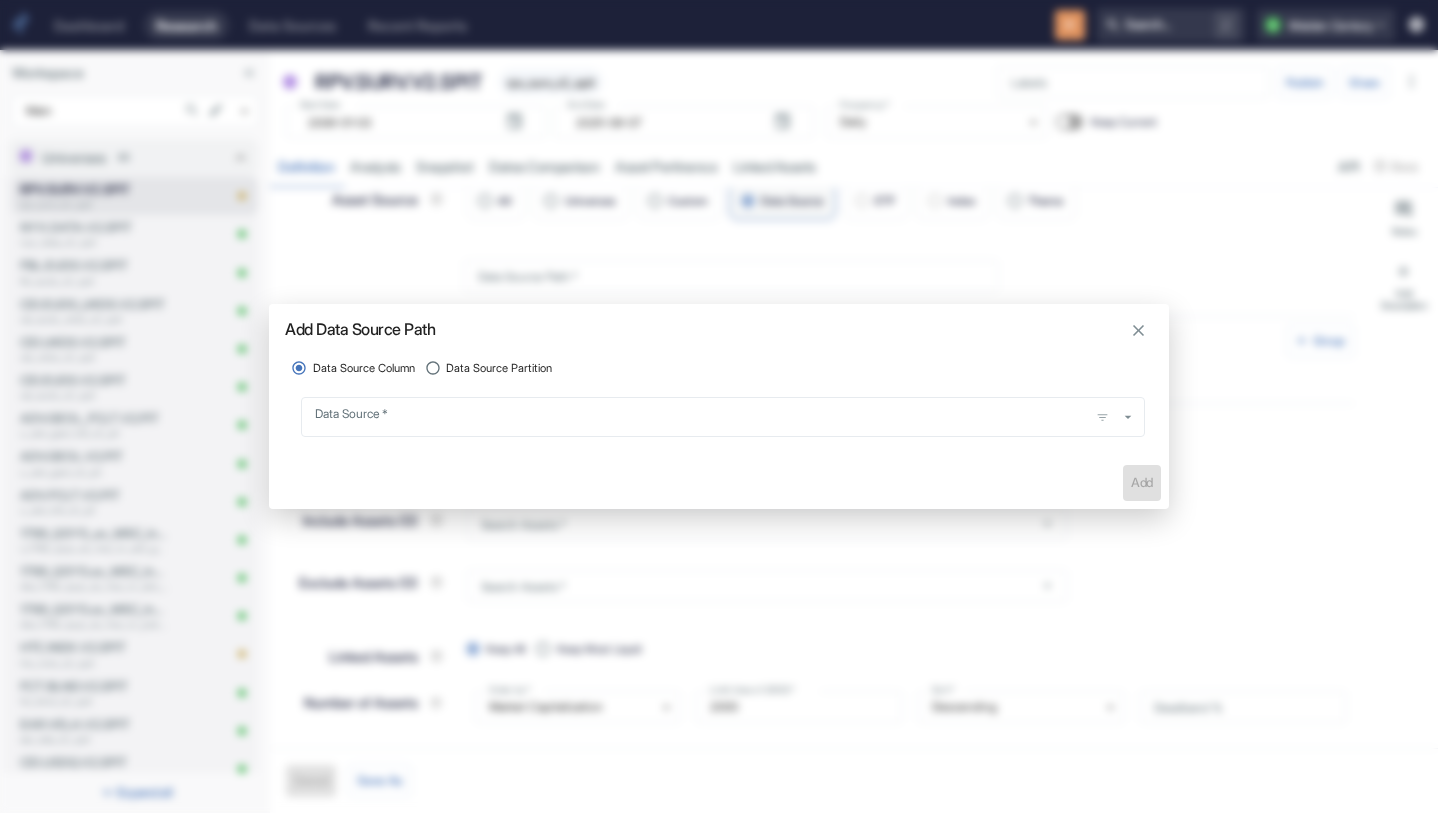 click on "Data Source   * Data Source   *" at bounding box center (723, 409) 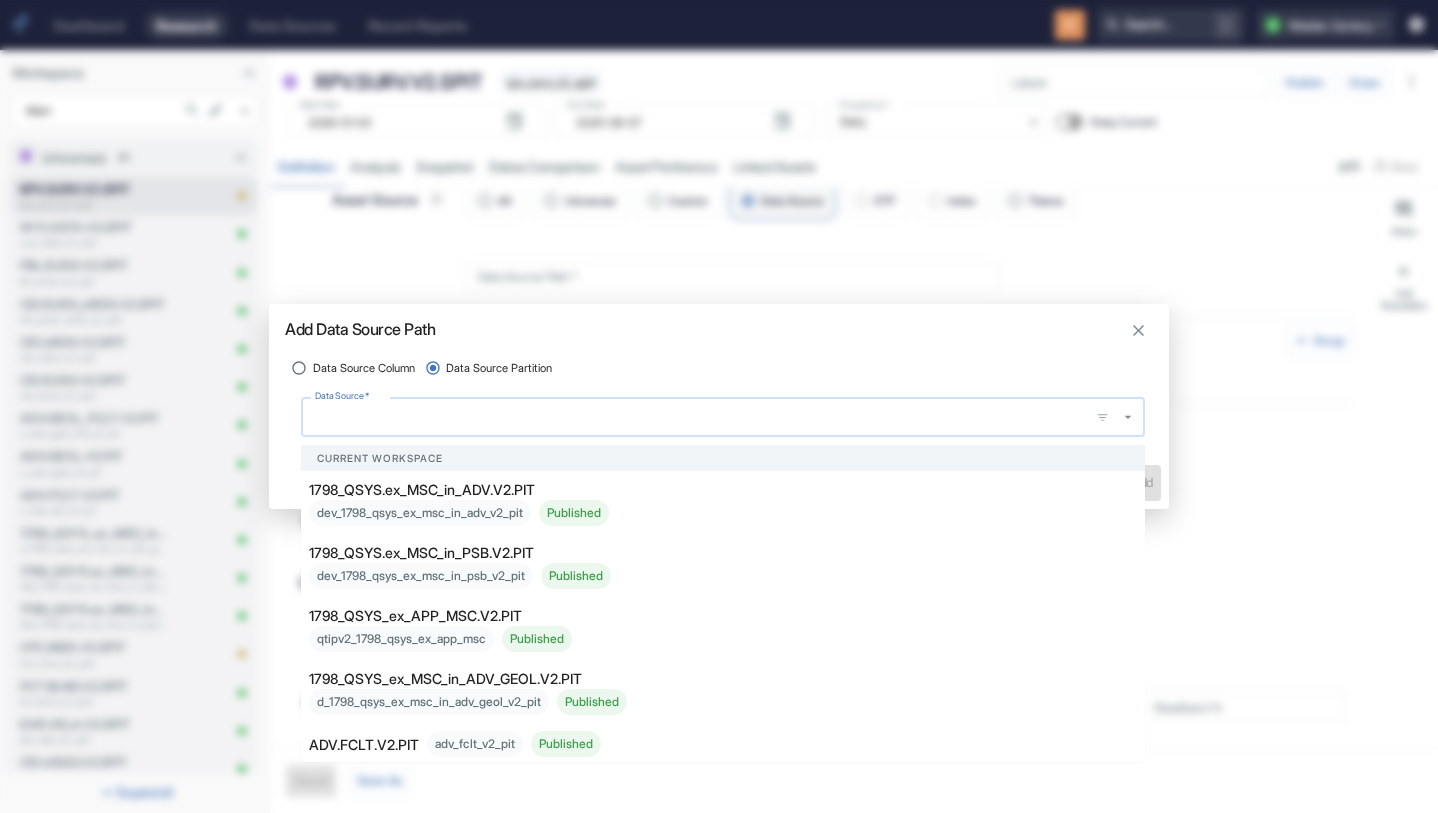 click on "Data Source   *" at bounding box center [696, 417] 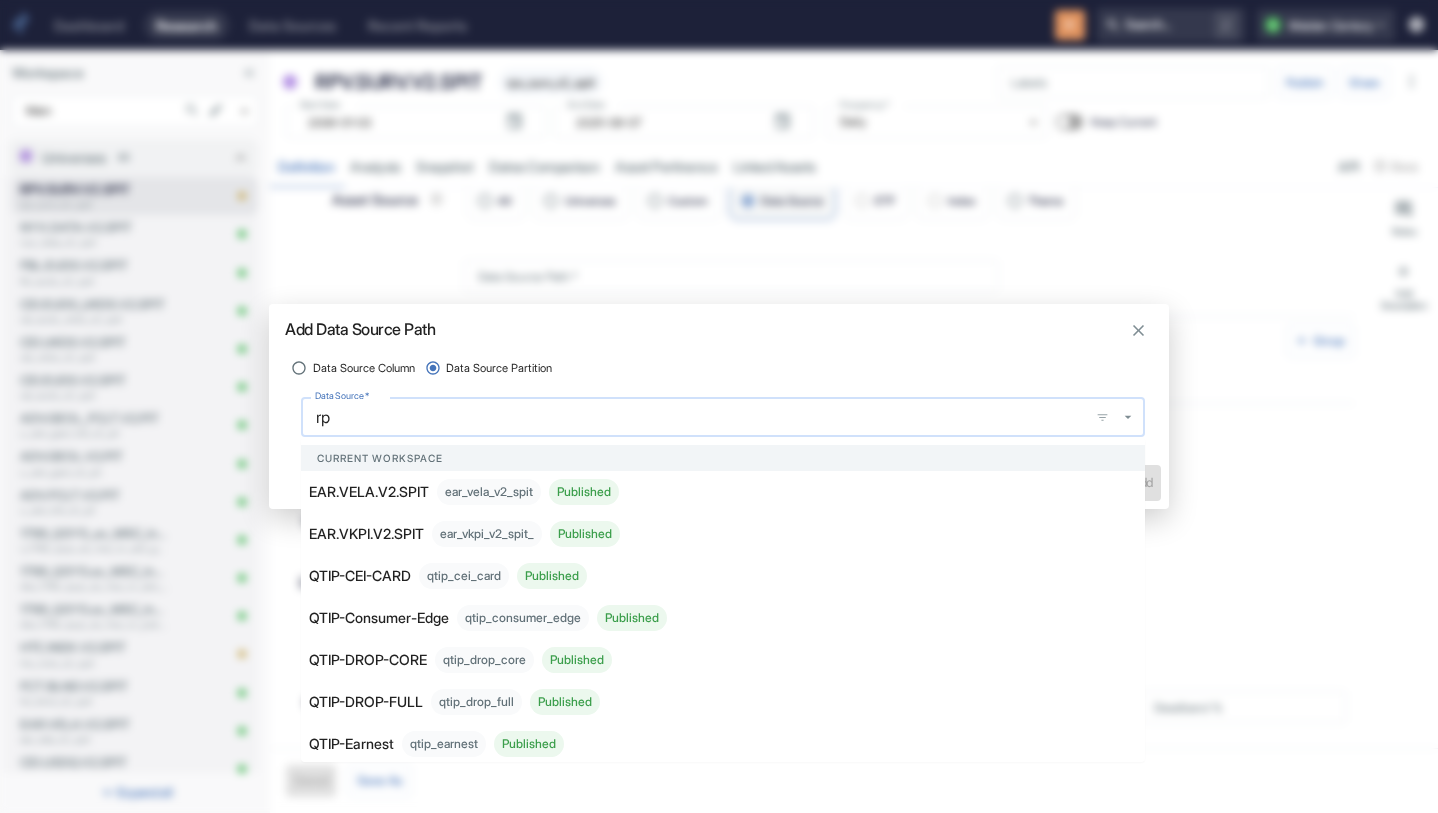 type on "[COUNTRY_CODE]" 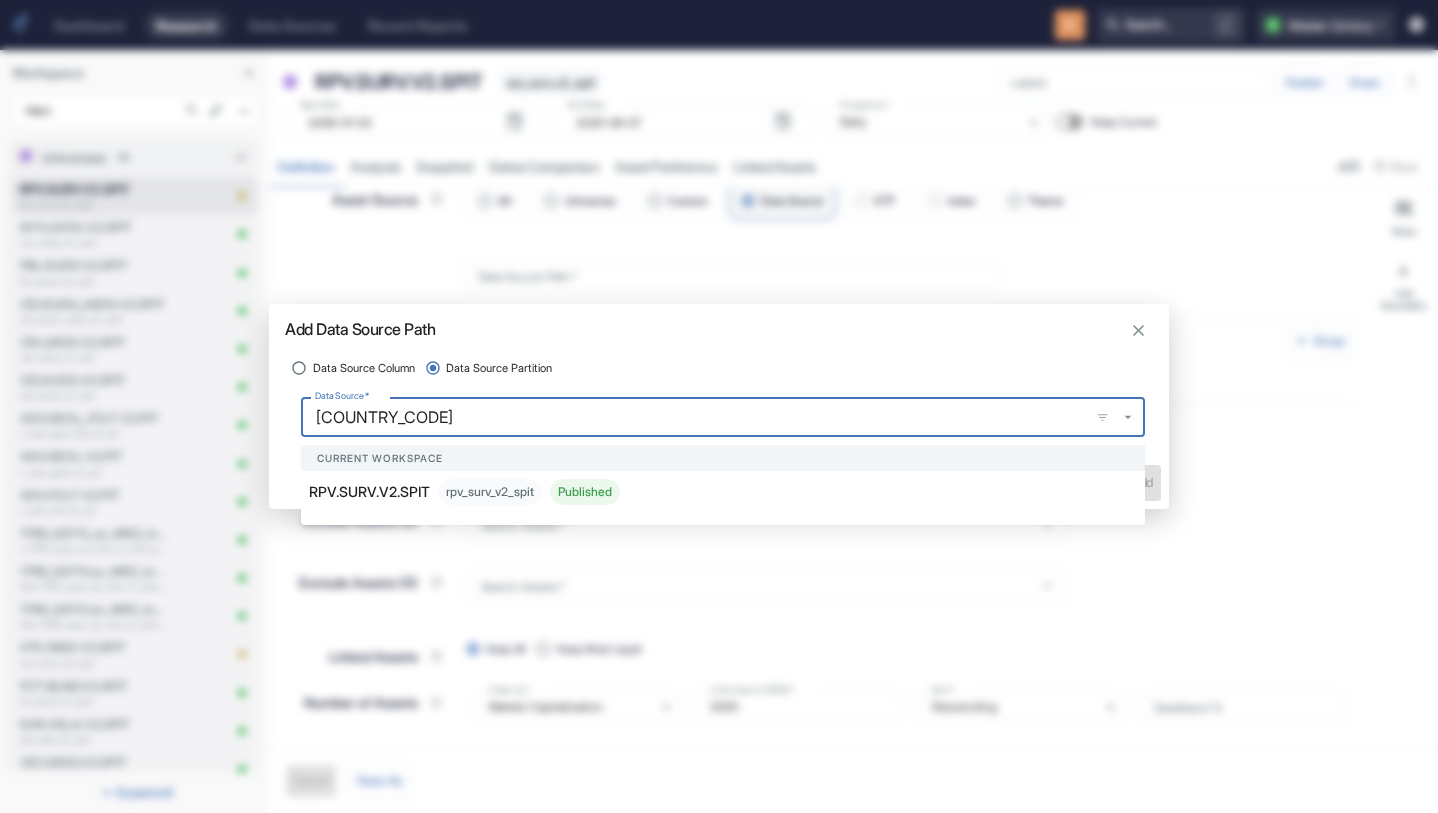 click on "rpv_surv_v2_spit  Published" at bounding box center [529, 492] 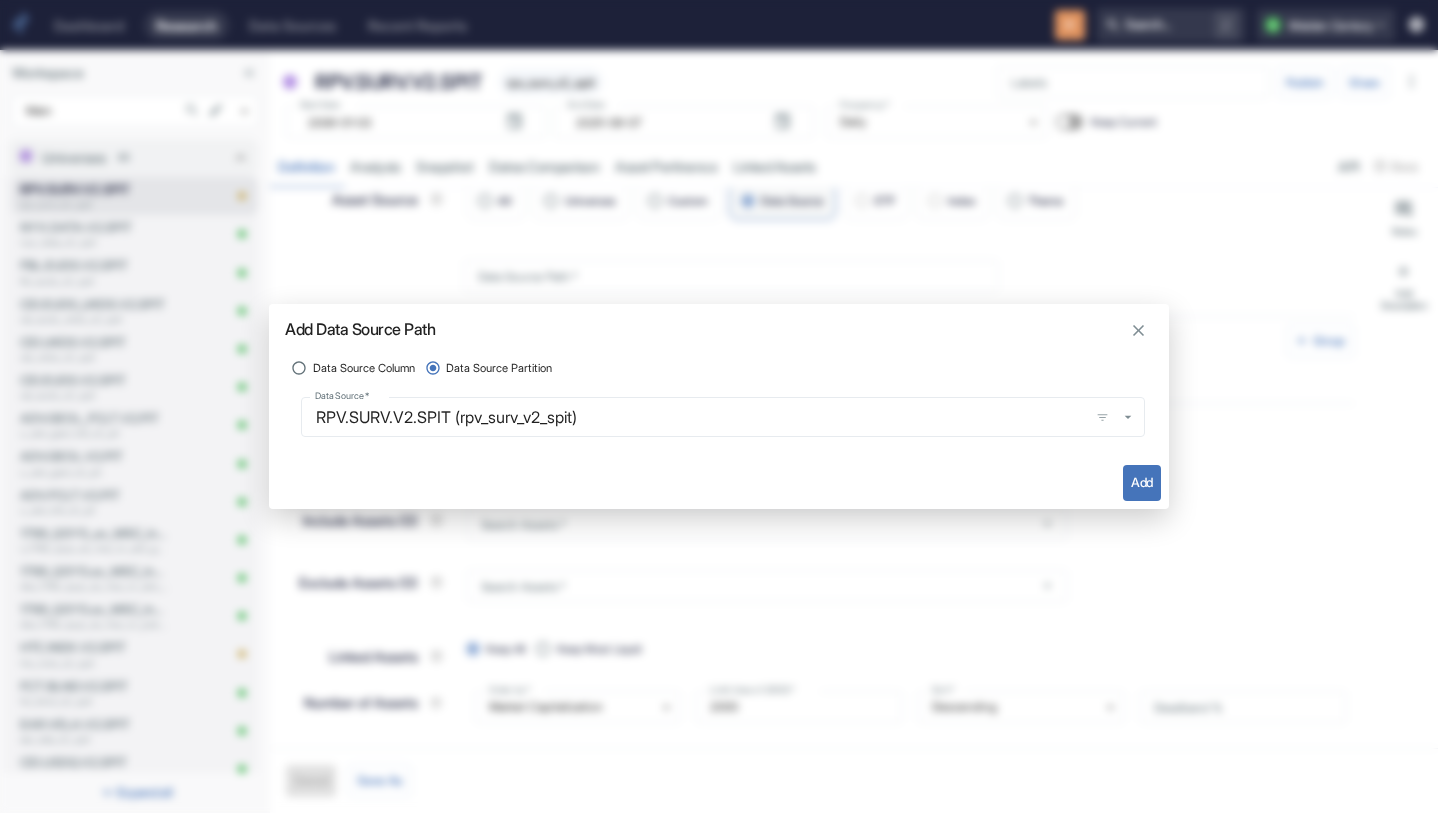 click on "Add" at bounding box center (1142, 483) 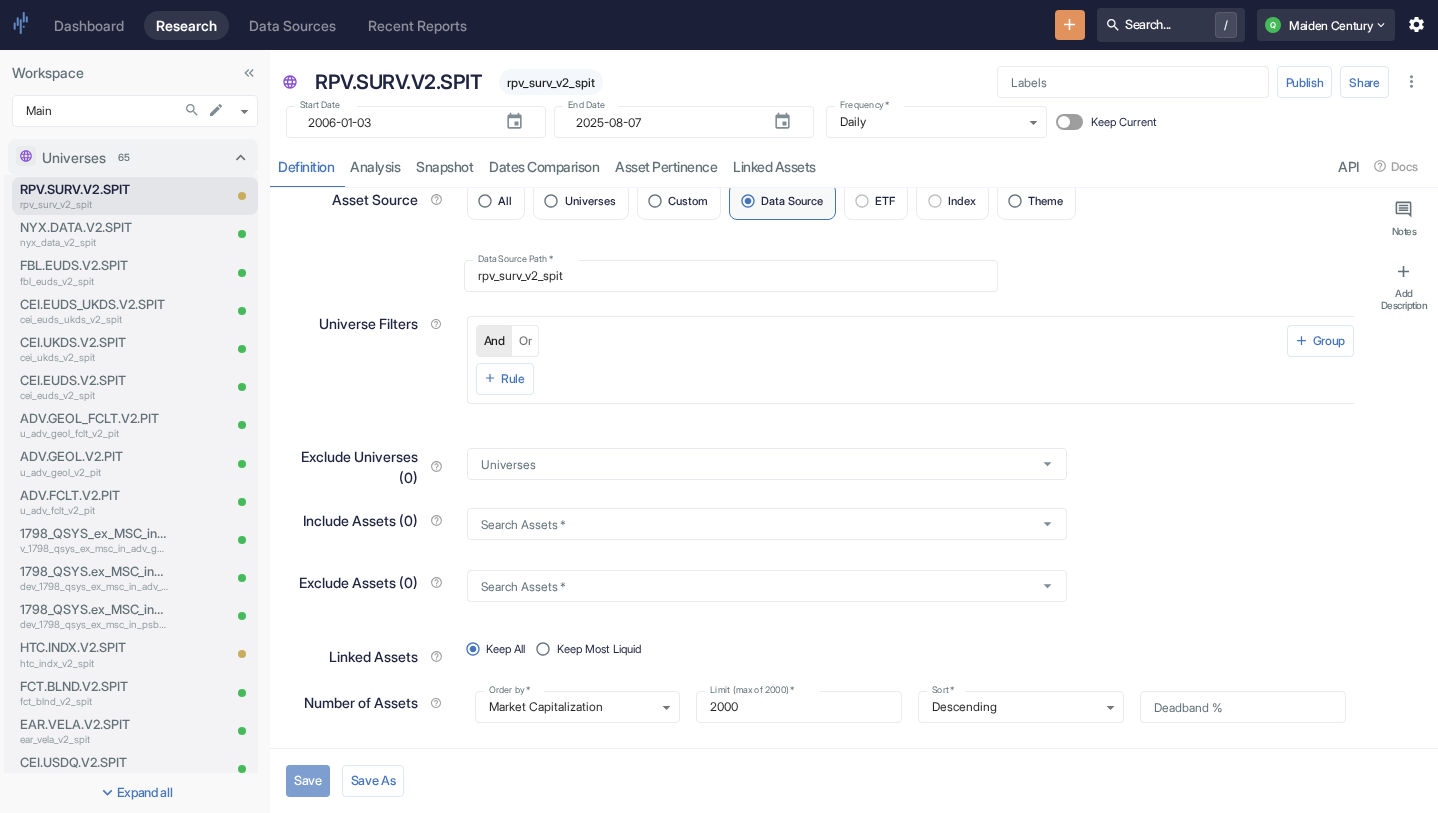 click on "Save" at bounding box center (308, 781) 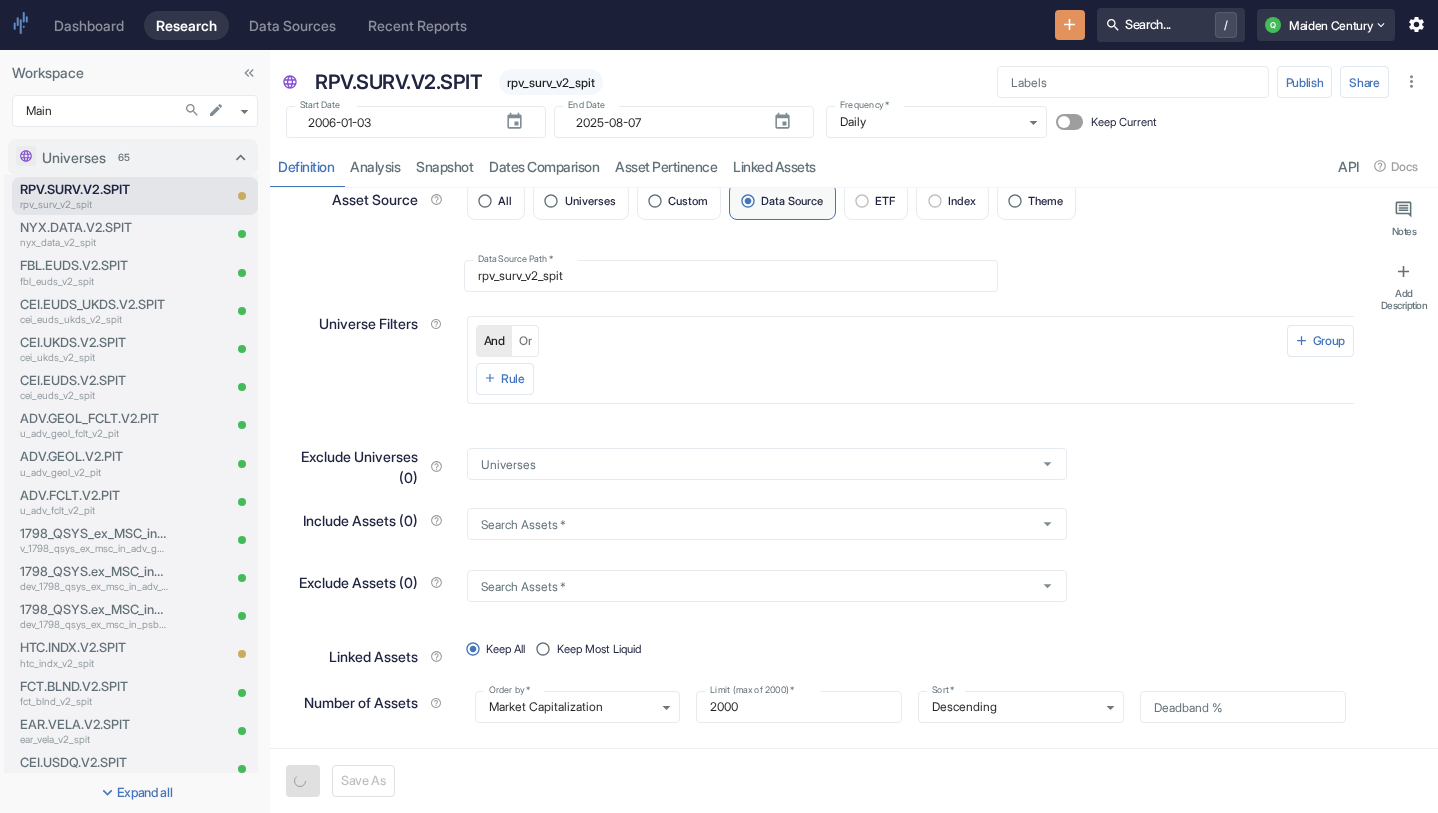 type on "x" 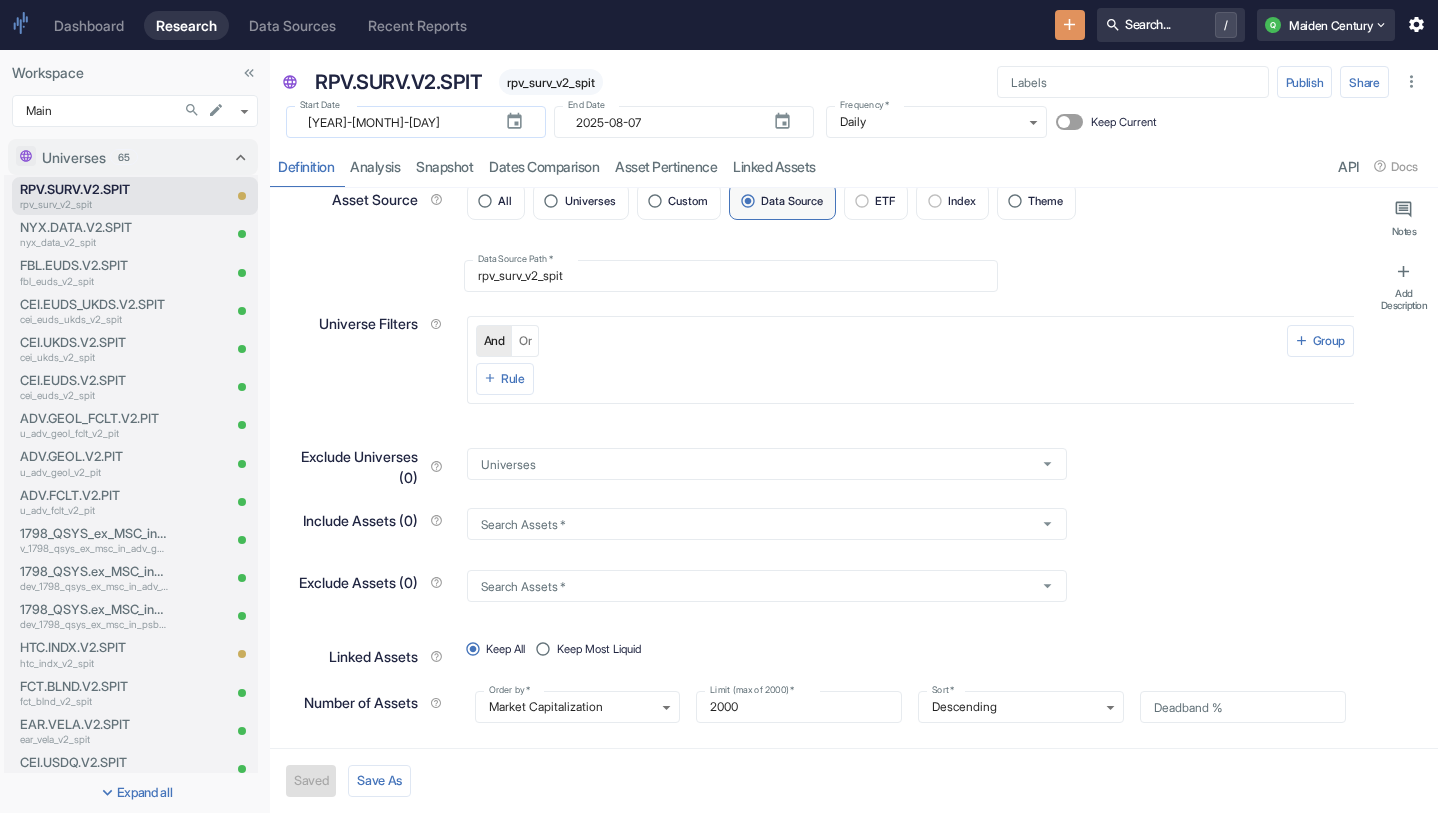 click 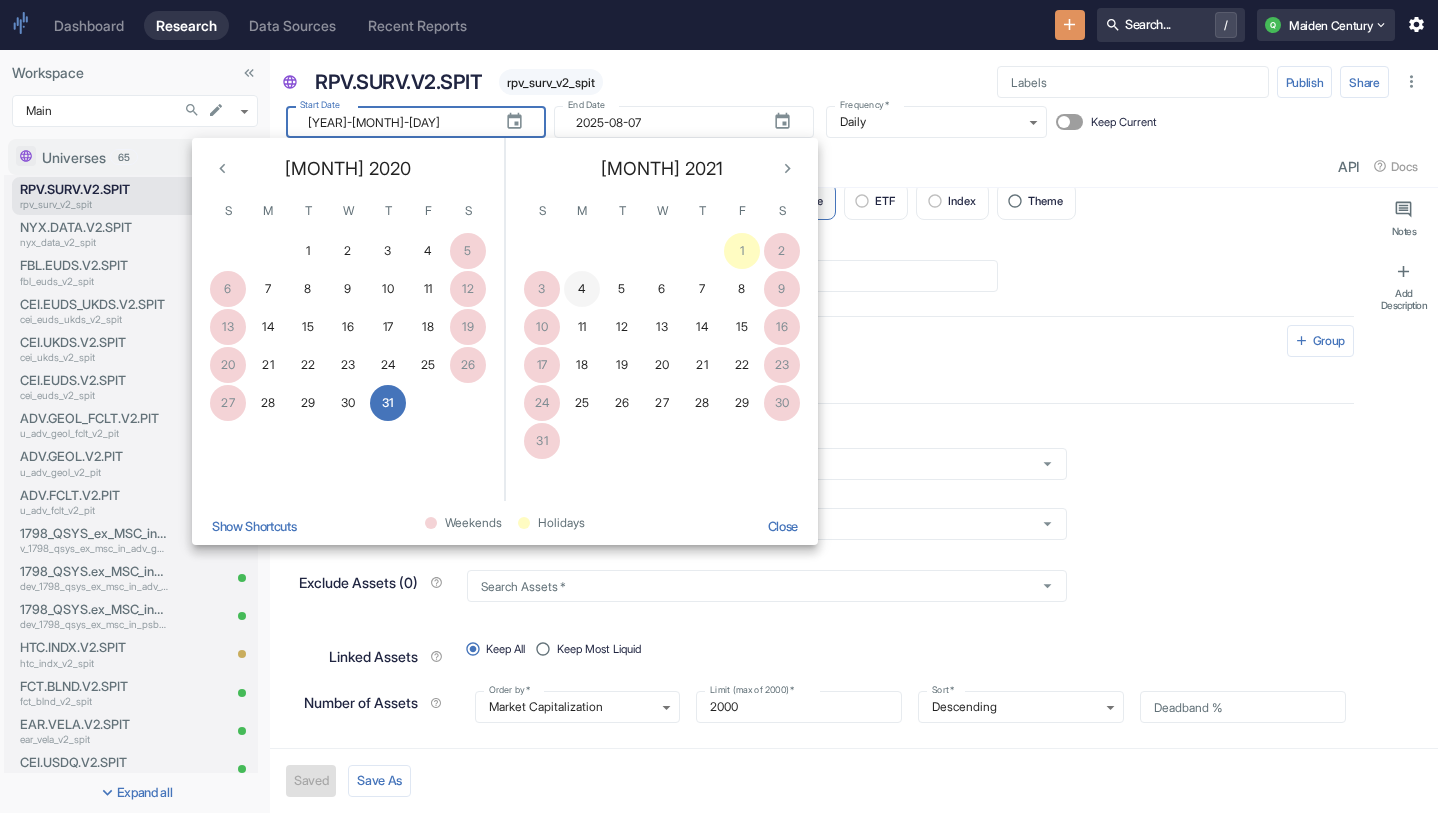 click on "4" at bounding box center [582, 289] 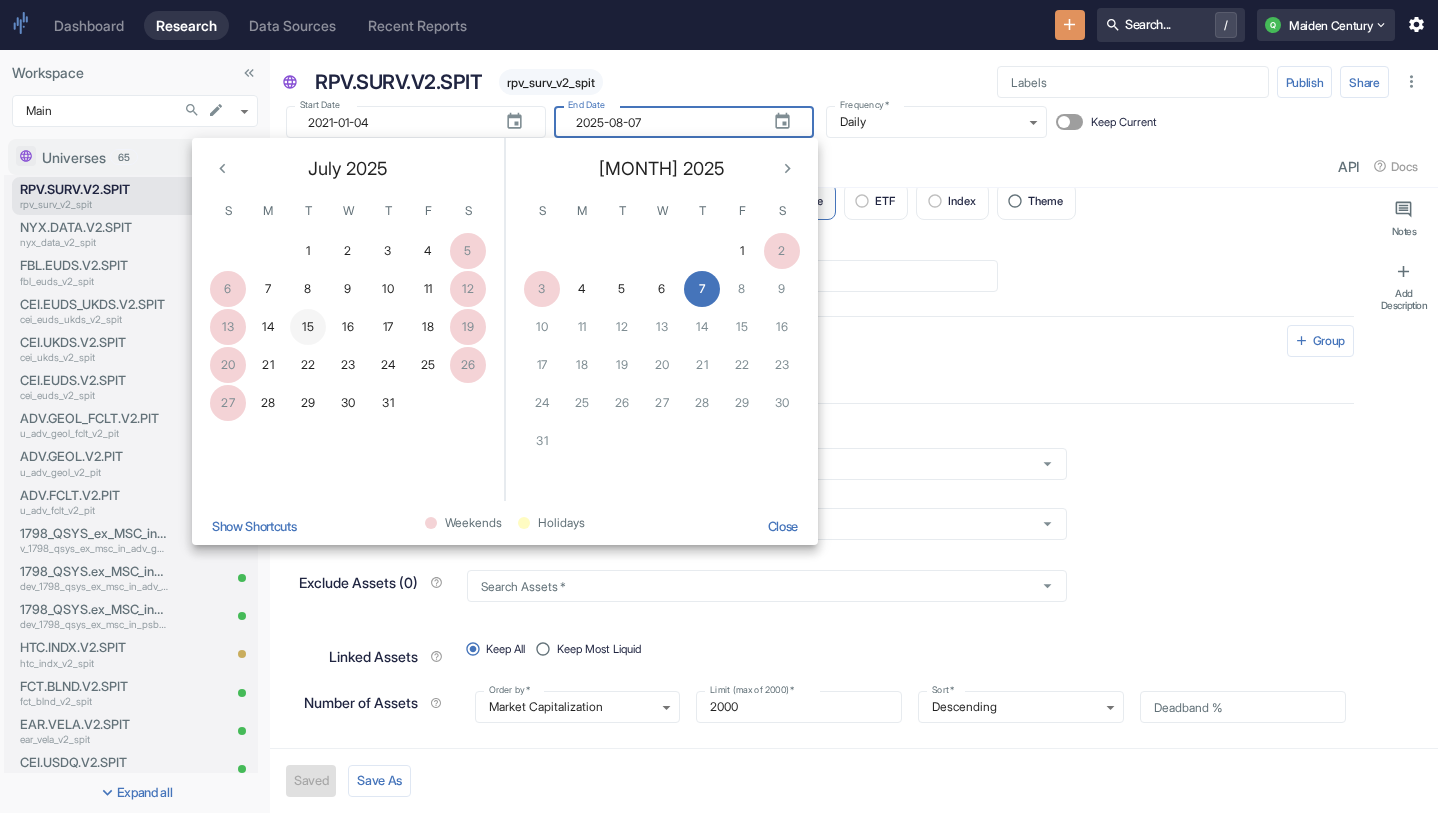 click on "15" at bounding box center (308, 327) 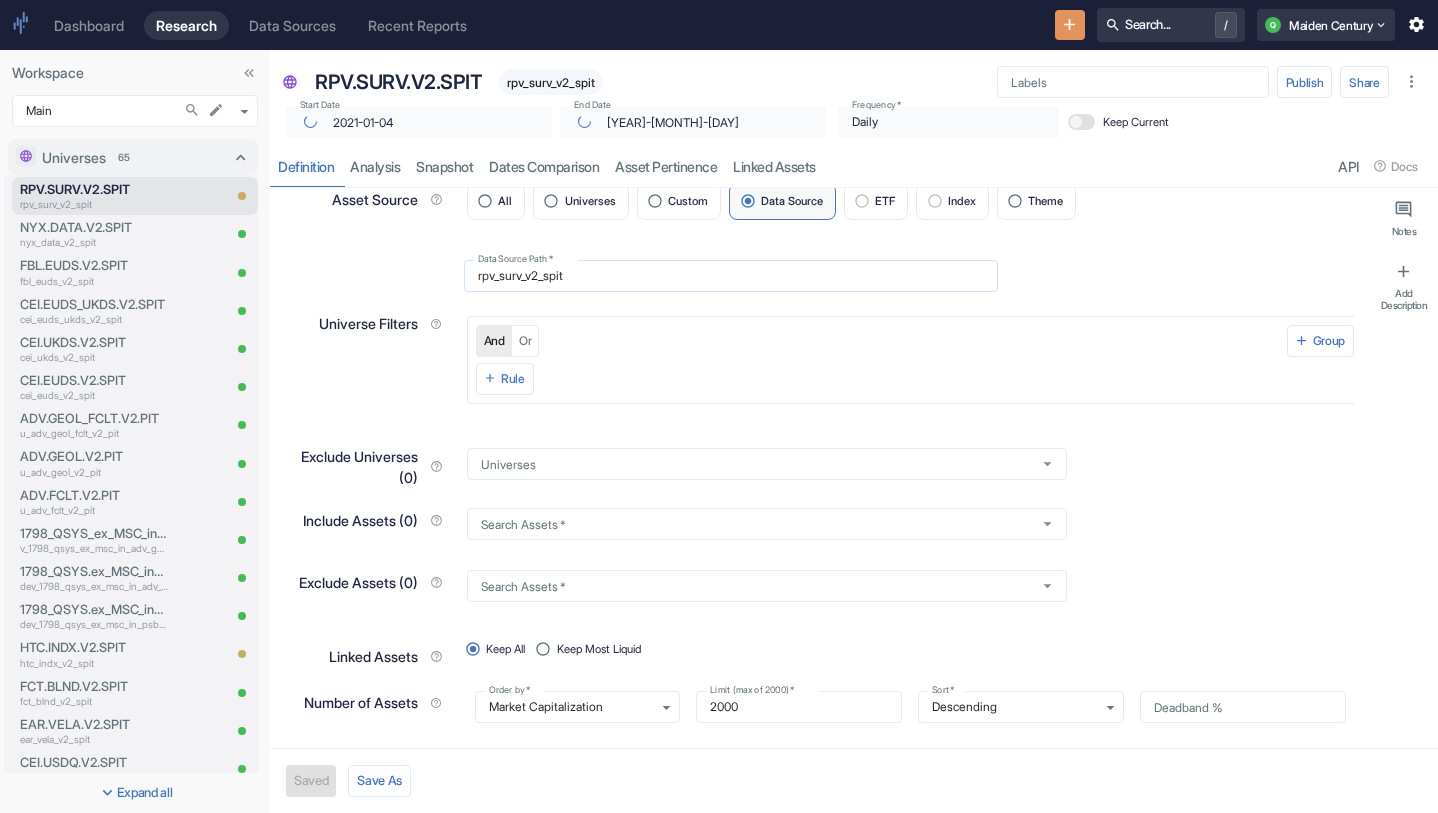 type on "x" 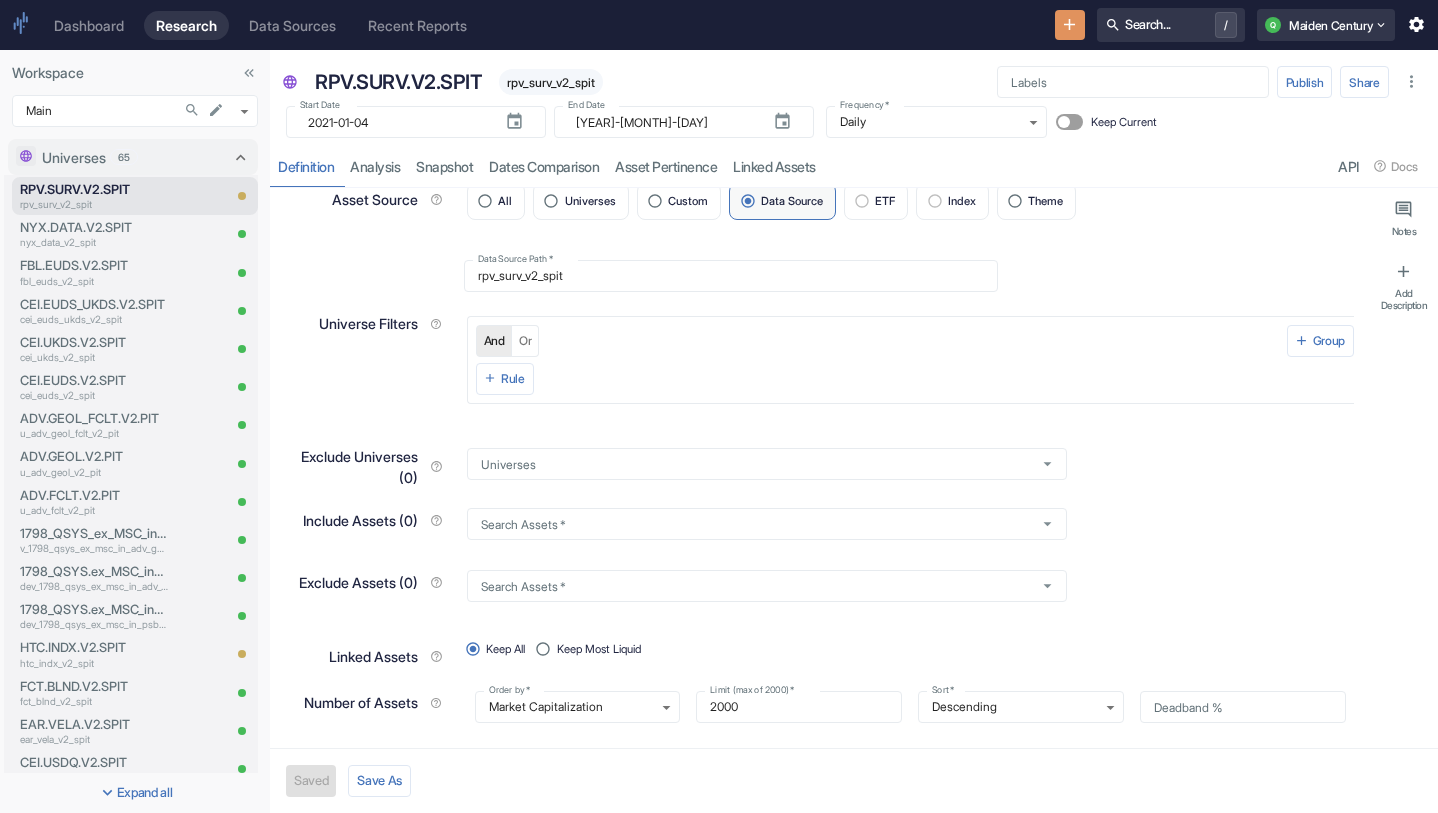 drag, startPoint x: 366, startPoint y: 163, endPoint x: 445, endPoint y: 208, distance: 90.91754 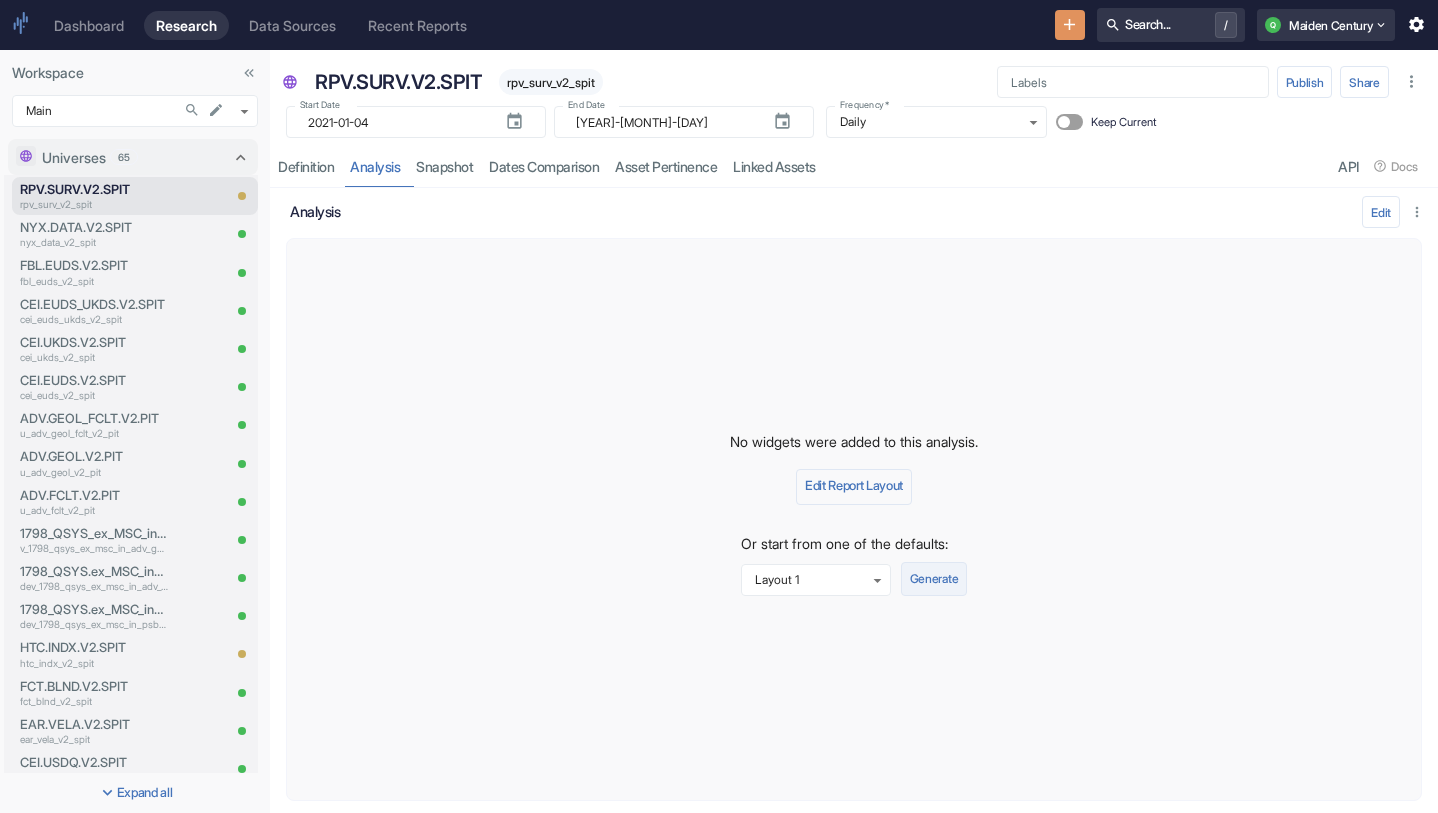 click on "Generate" at bounding box center (934, 579) 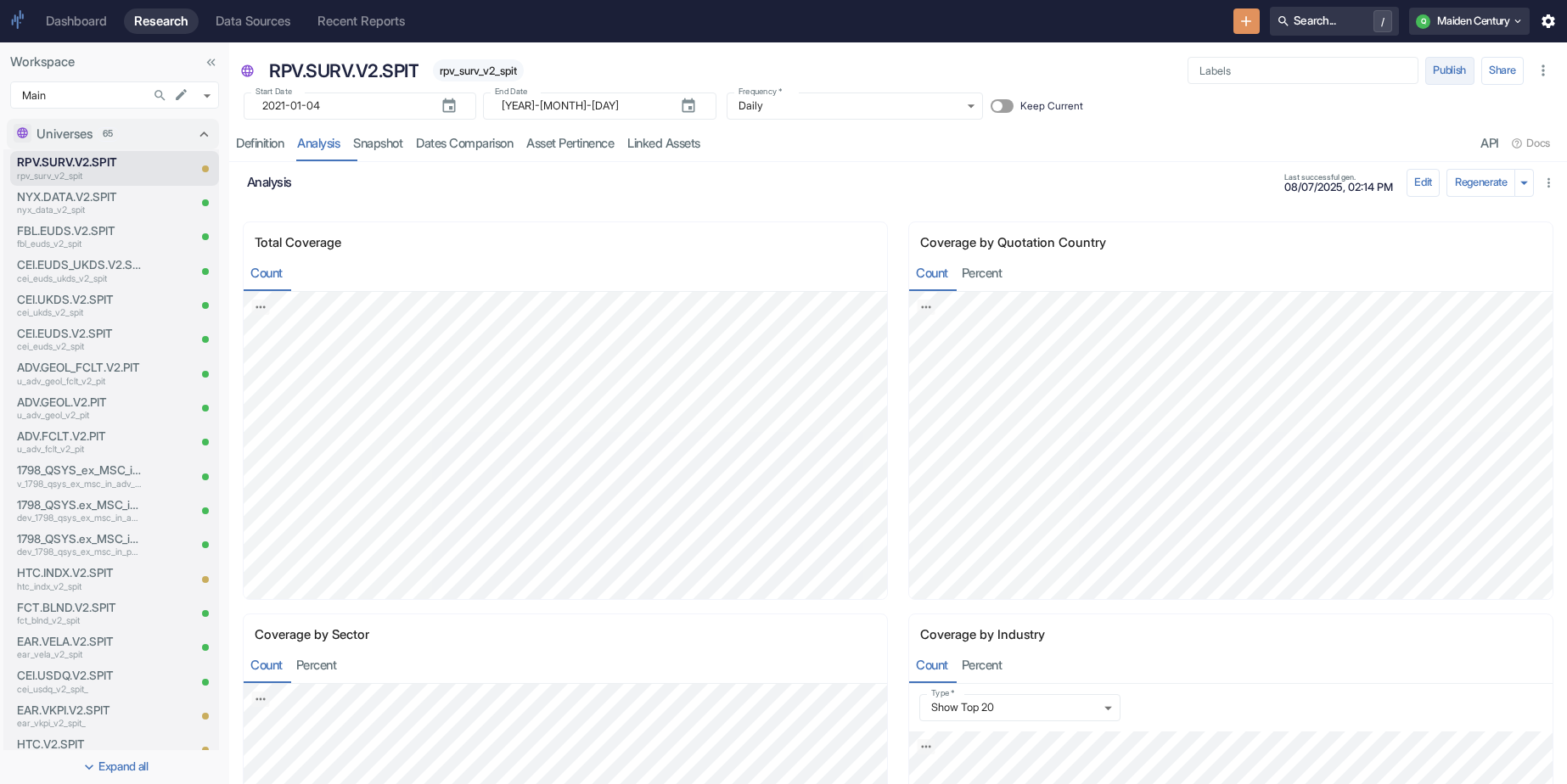 click on "Publish" at bounding box center (1450, 70) 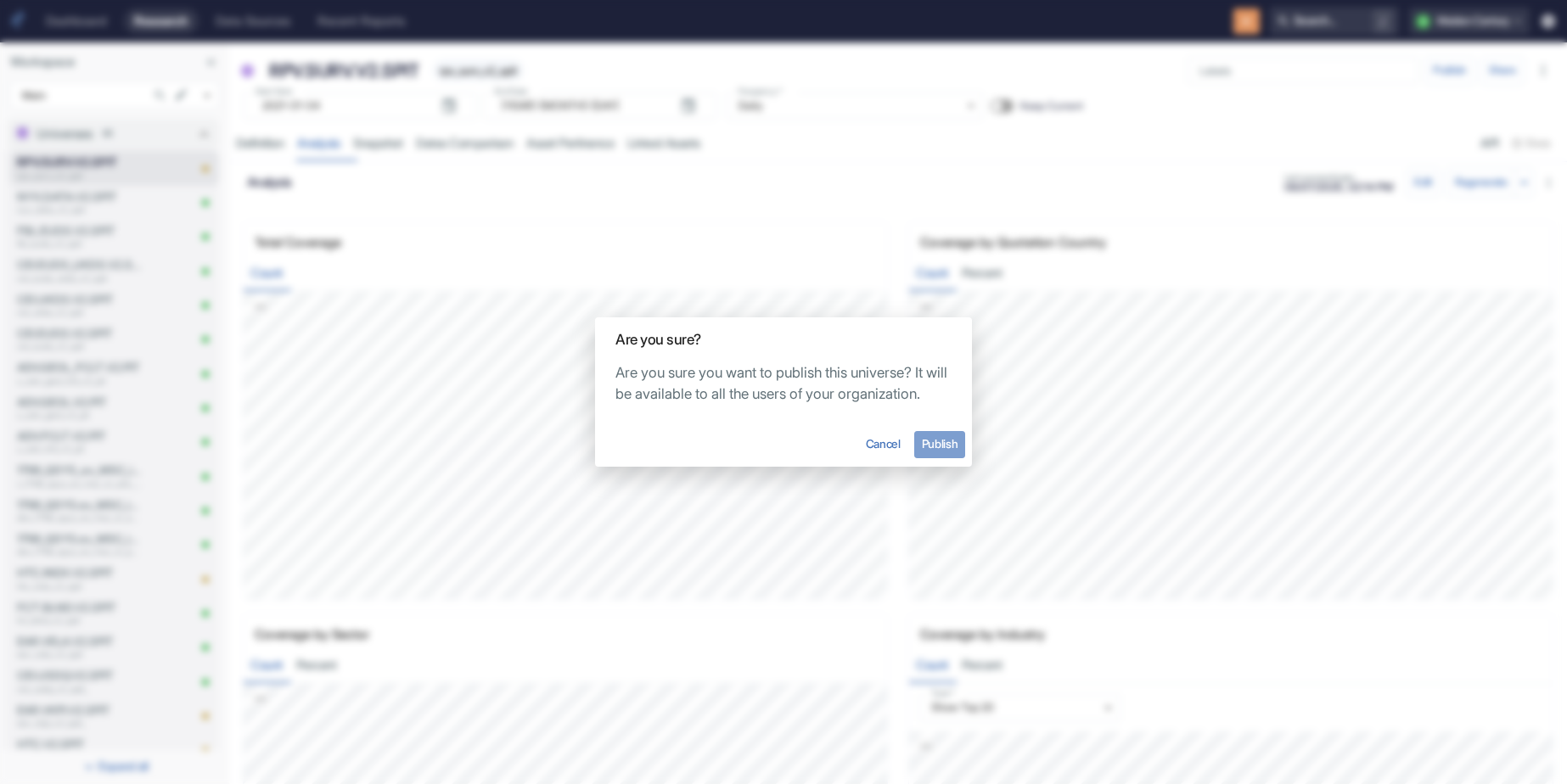 click on "Publish" at bounding box center [940, 445] 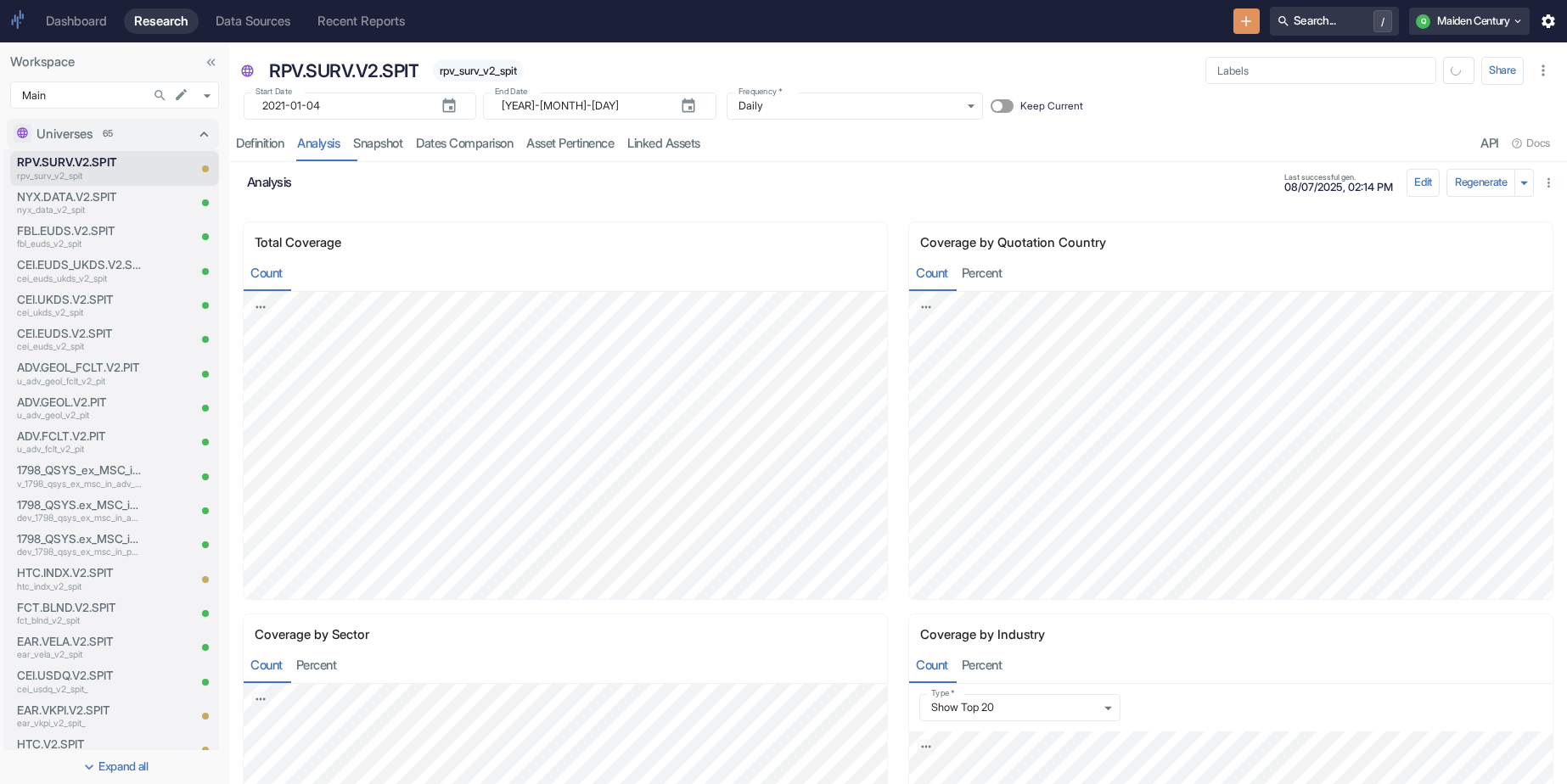 click on "rpv_surv_v2_spit" at bounding box center (478, 70) 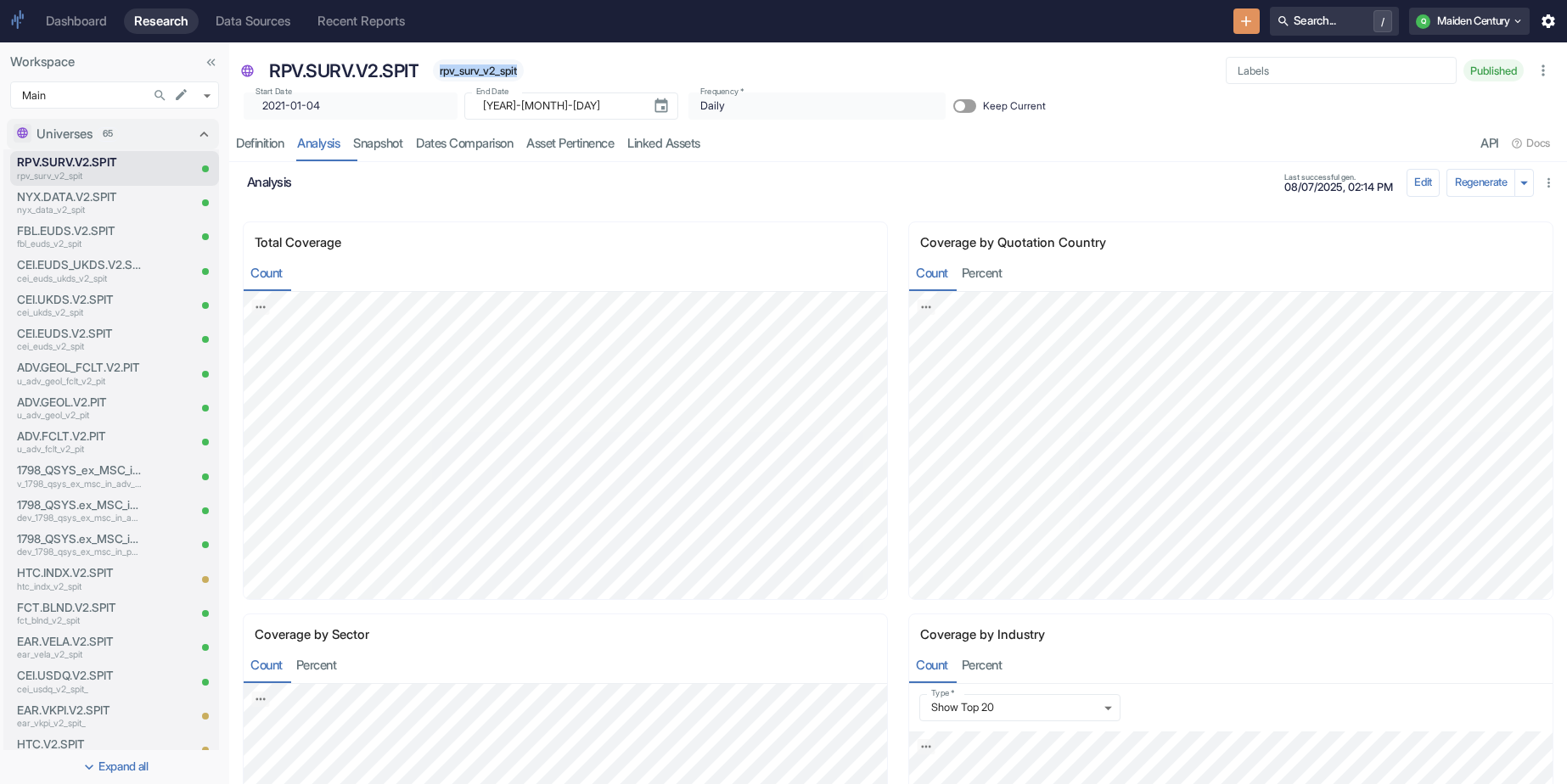 copy on "rpv_surv_v2_spit" 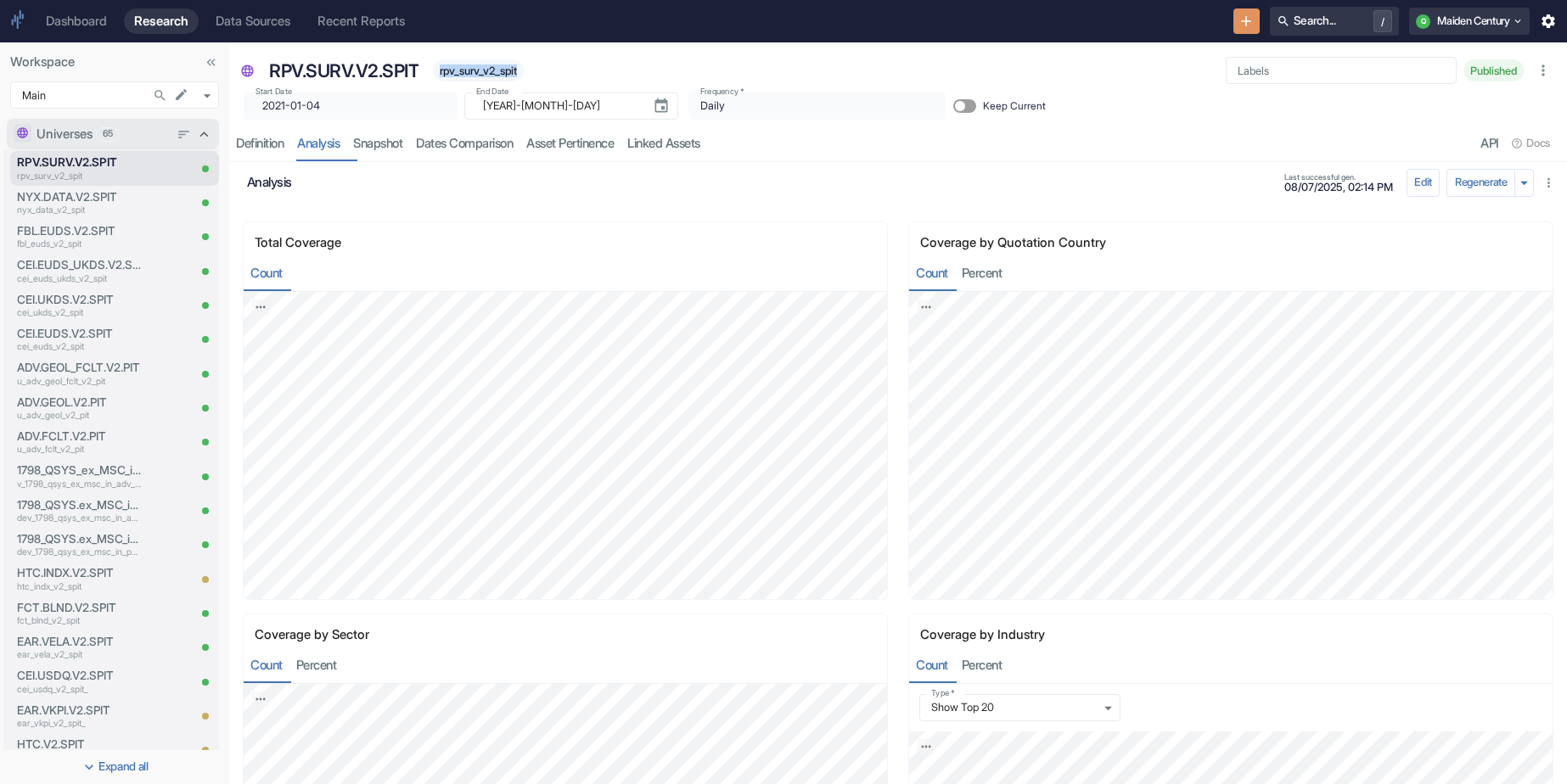 click on "65" at bounding box center (108, 134) 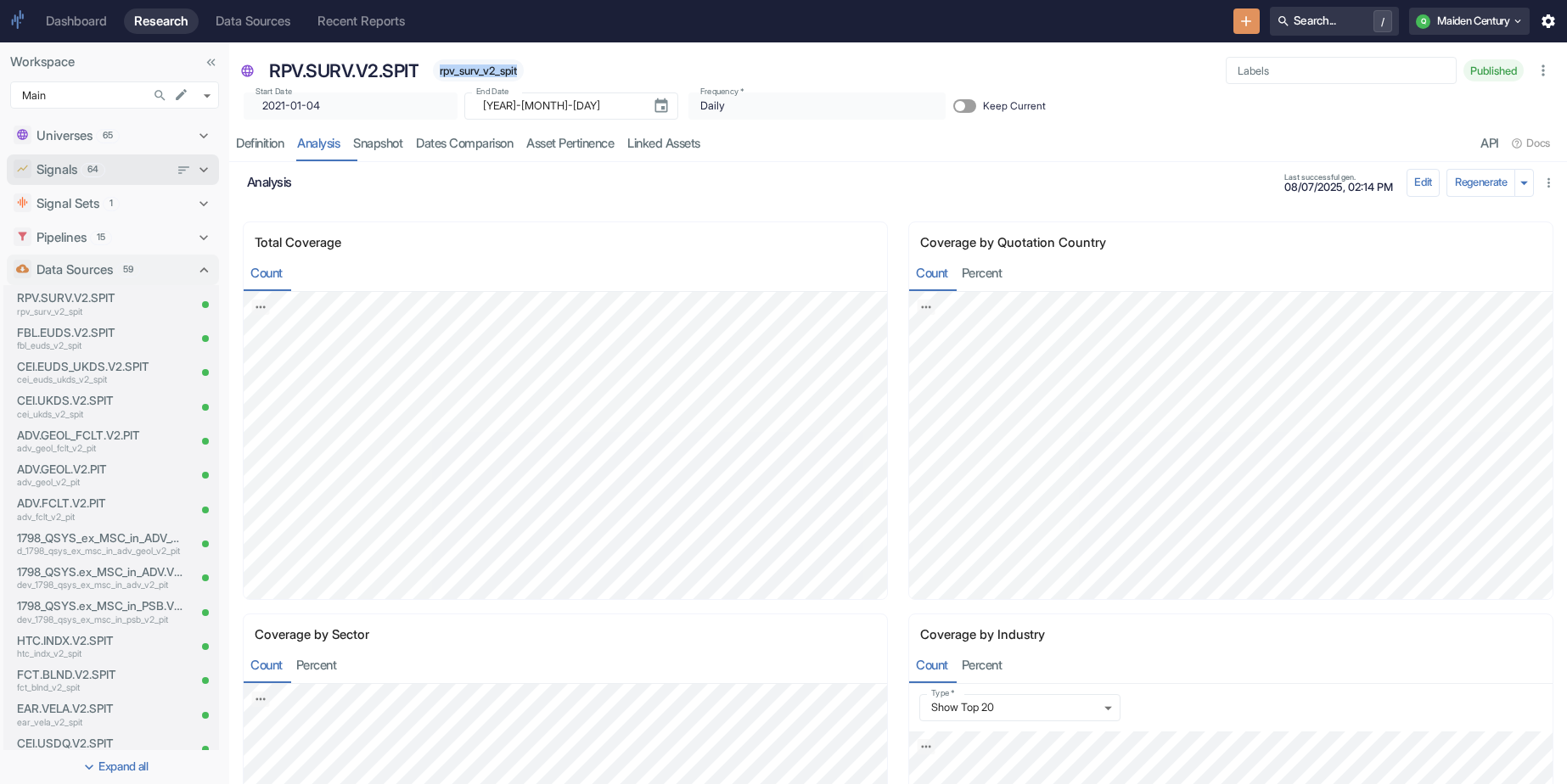 click on "64" at bounding box center [93, 170] 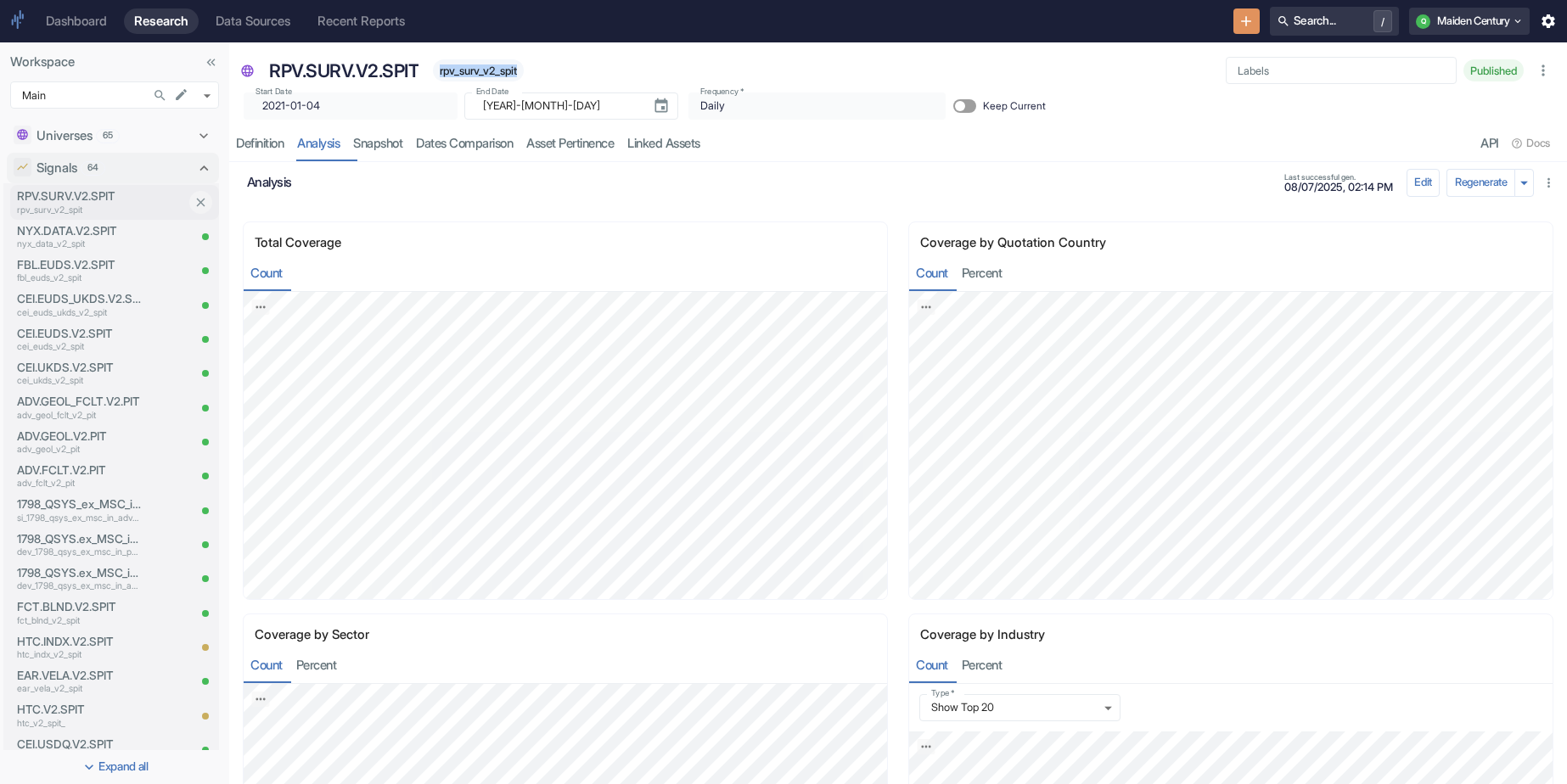 drag, startPoint x: 113, startPoint y: 195, endPoint x: 138, endPoint y: 188, distance: 25.96151 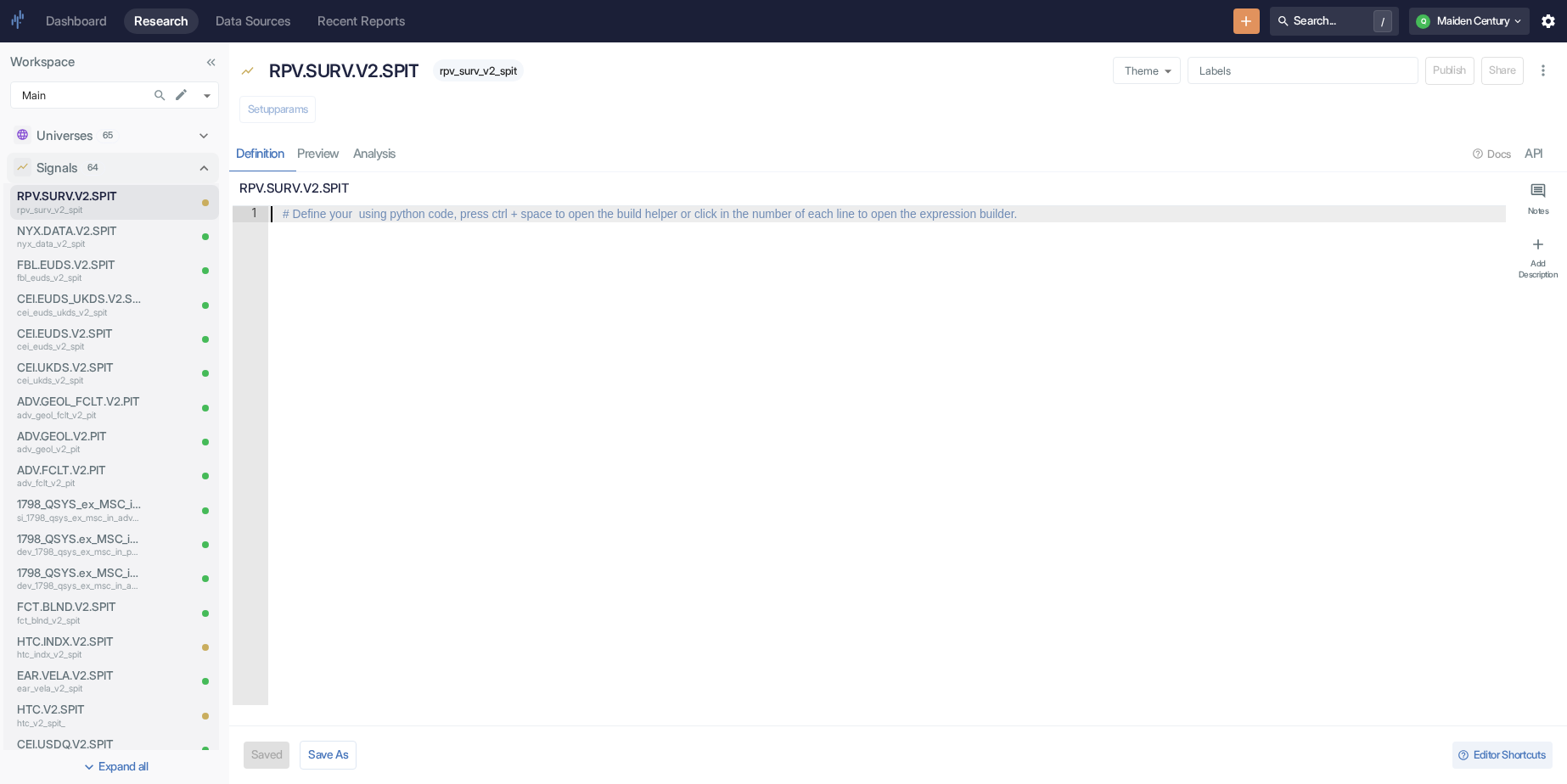 click at bounding box center [886, 472] 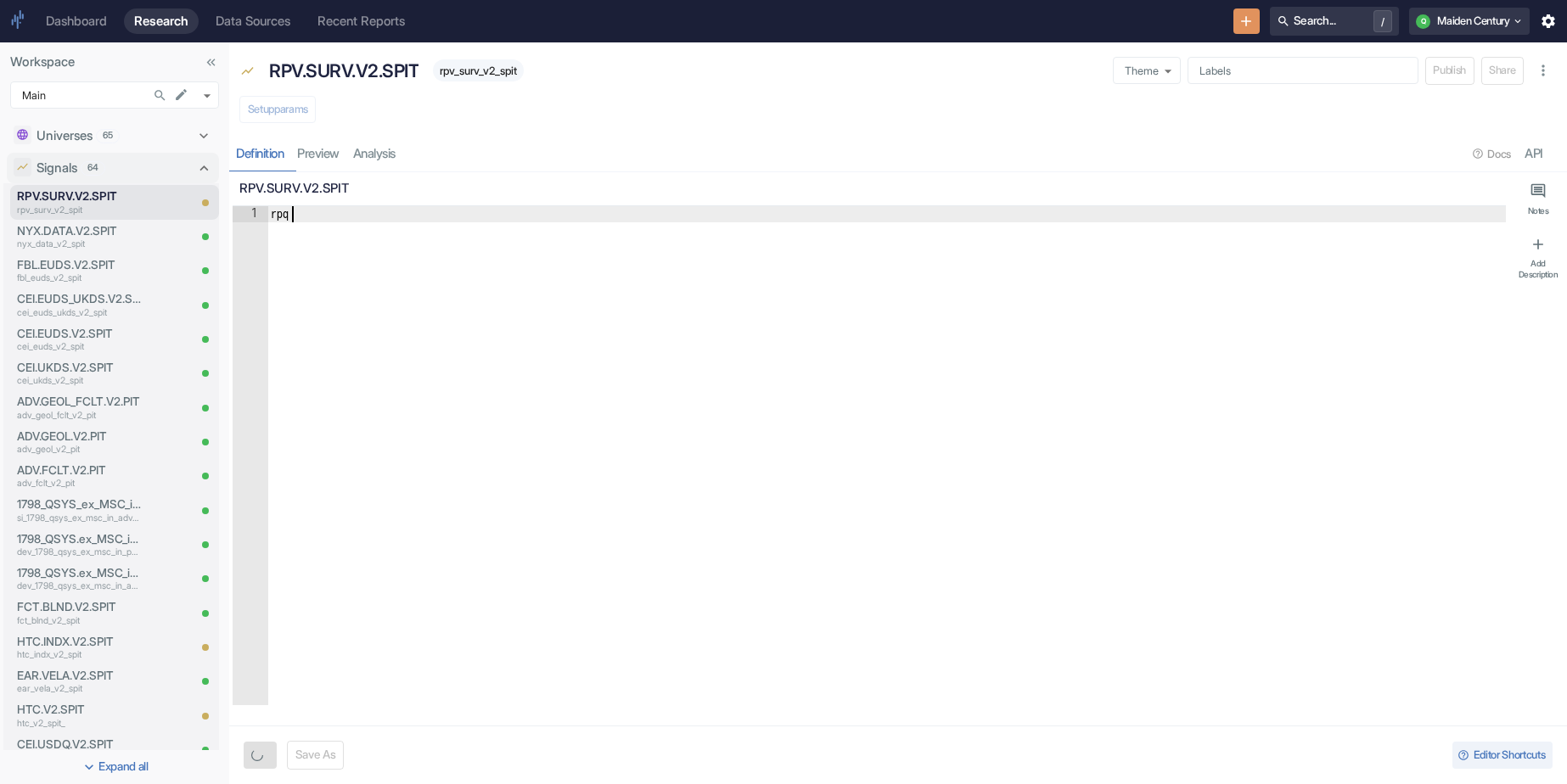 type on "x" 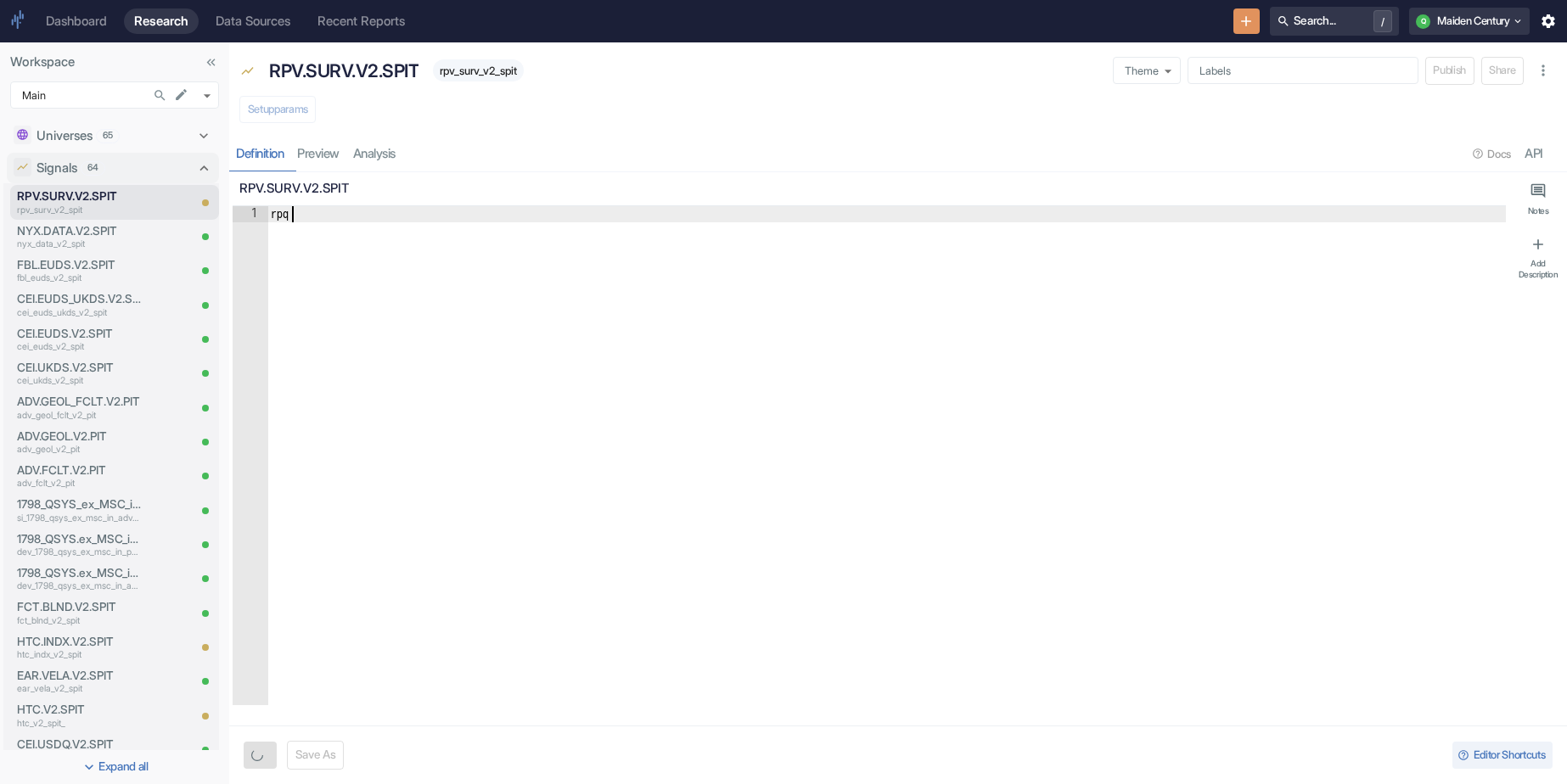 type on "rp" 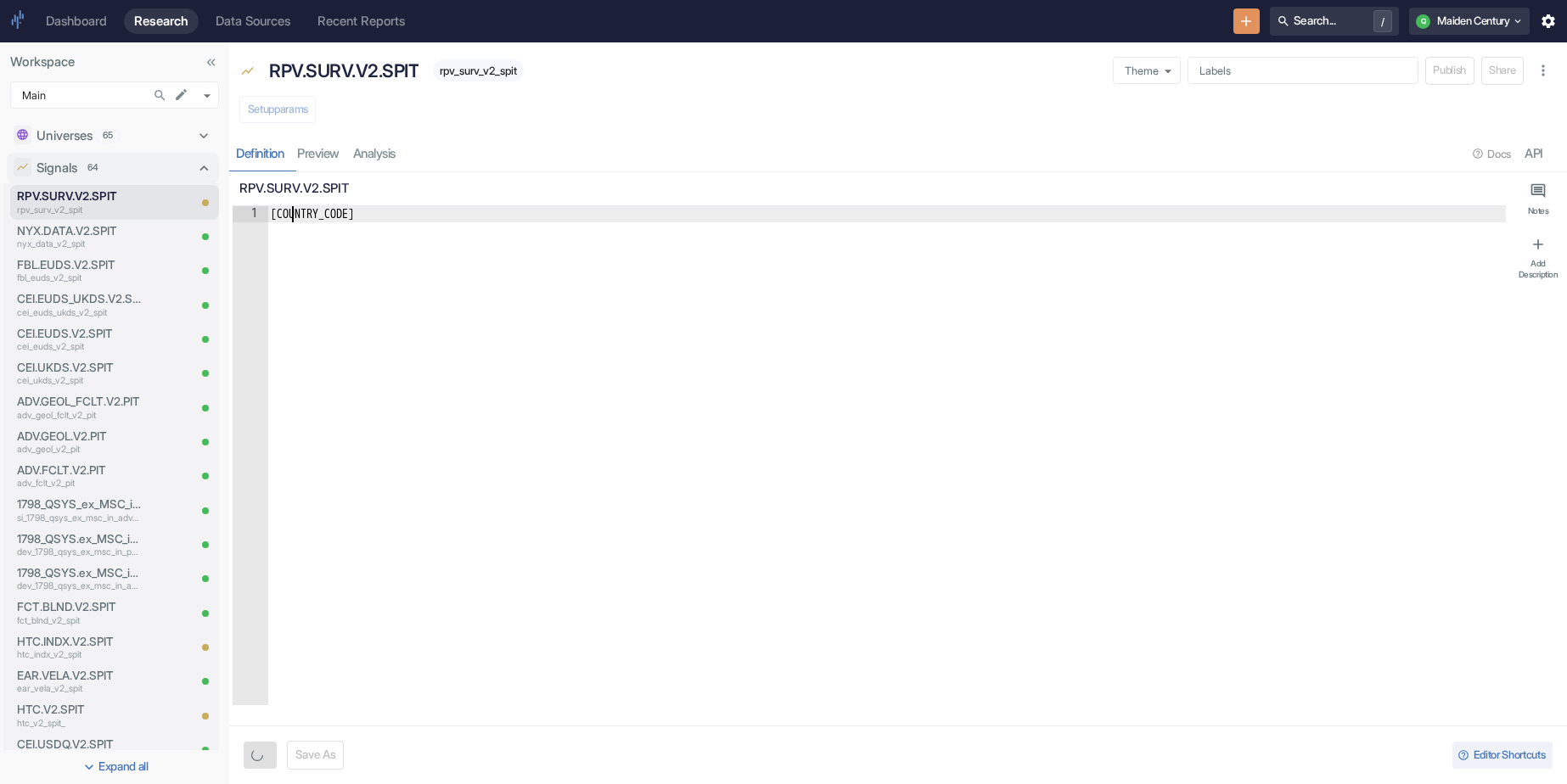 type on "rpv_" 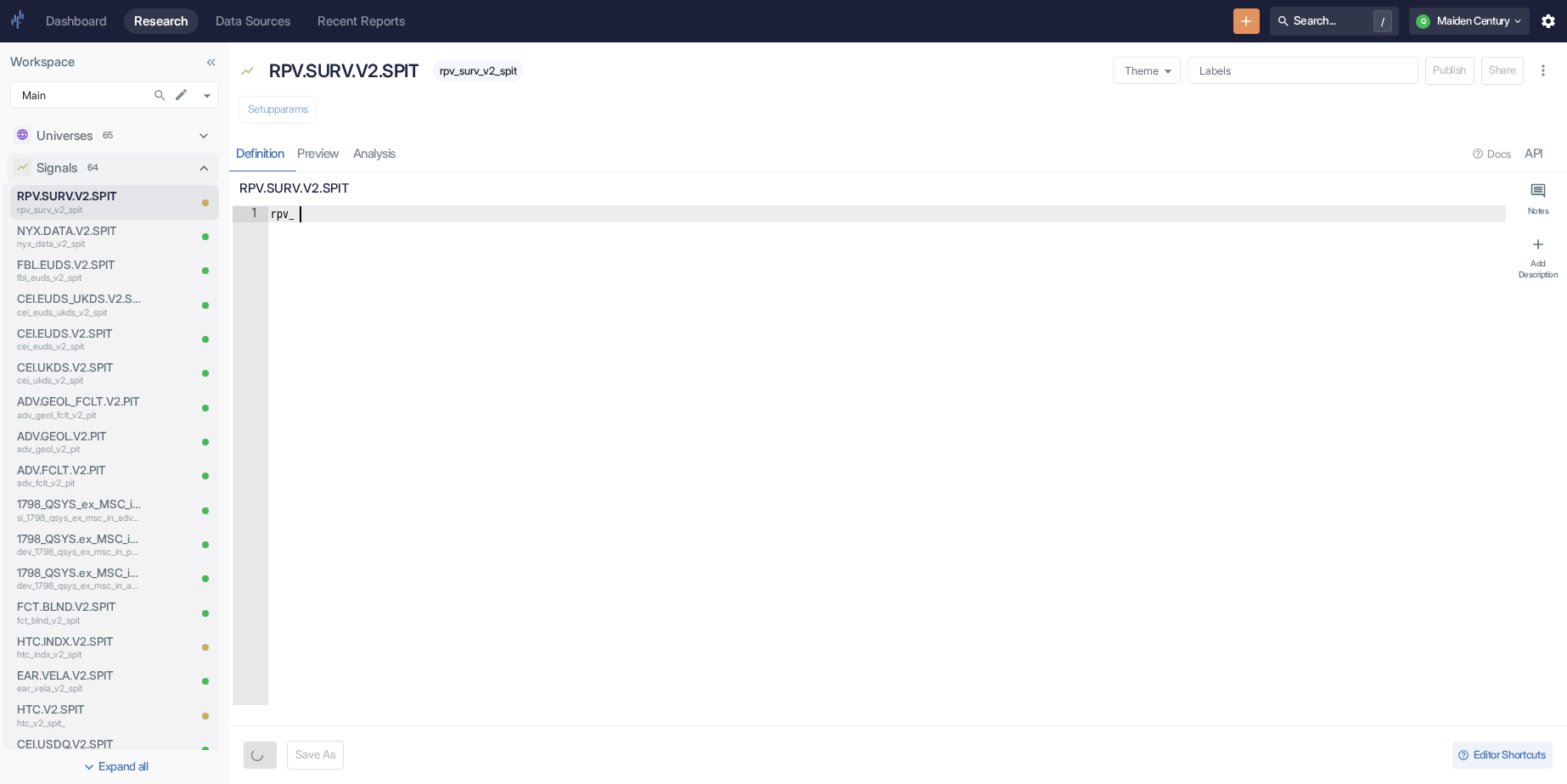 type on "rpv_s" 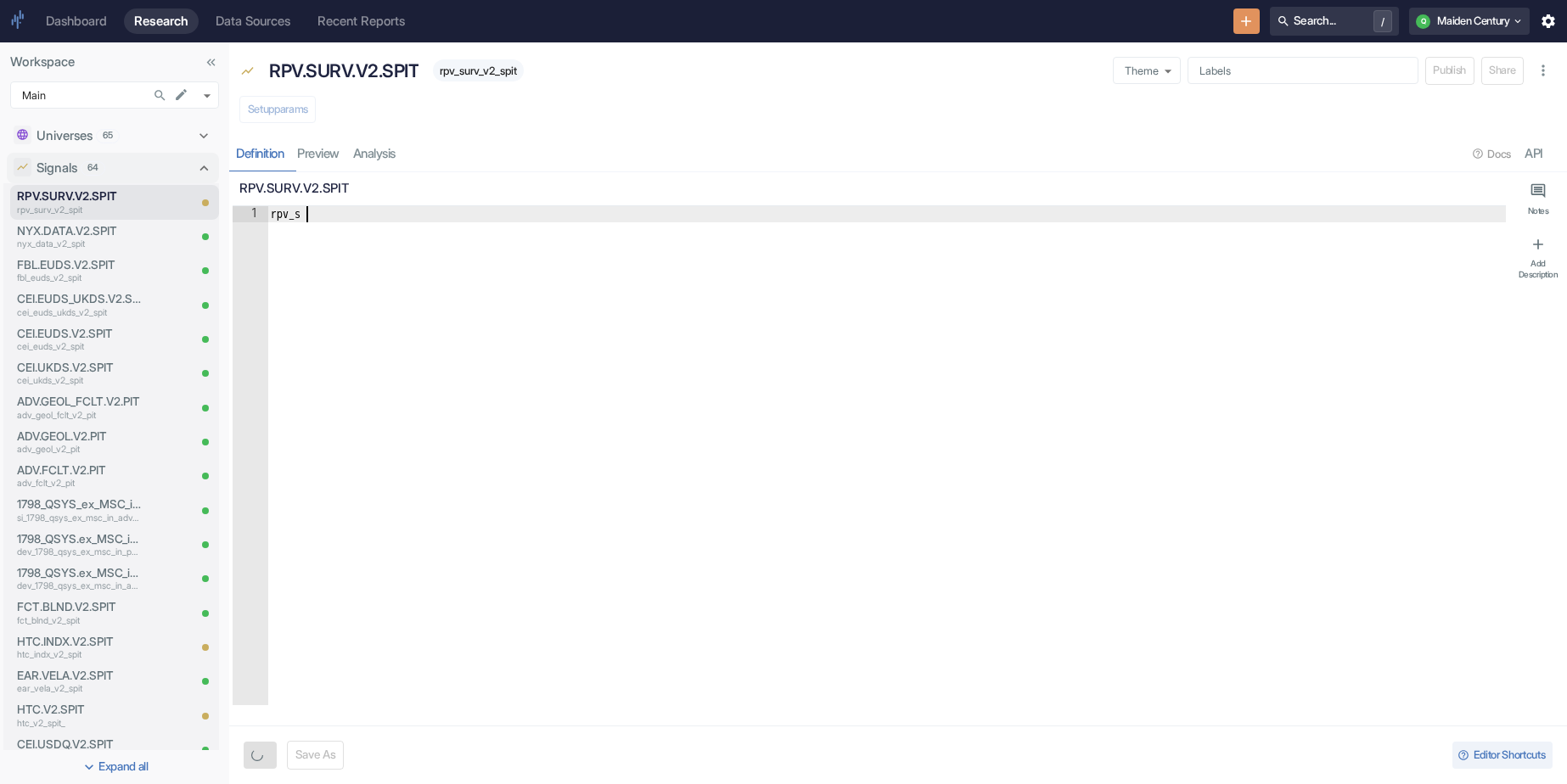 type on "x" 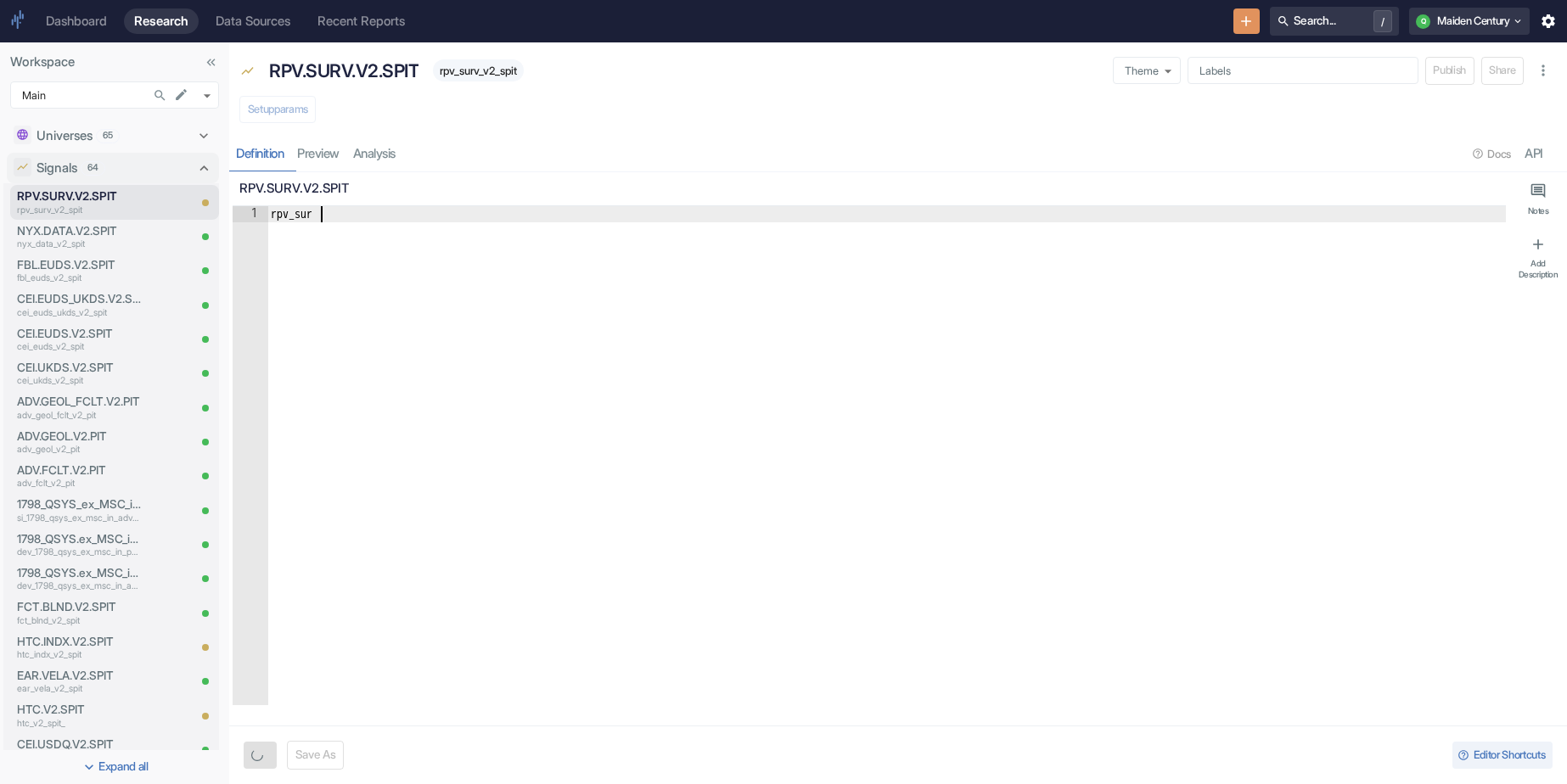 scroll, scrollTop: 0, scrollLeft: 3, axis: horizontal 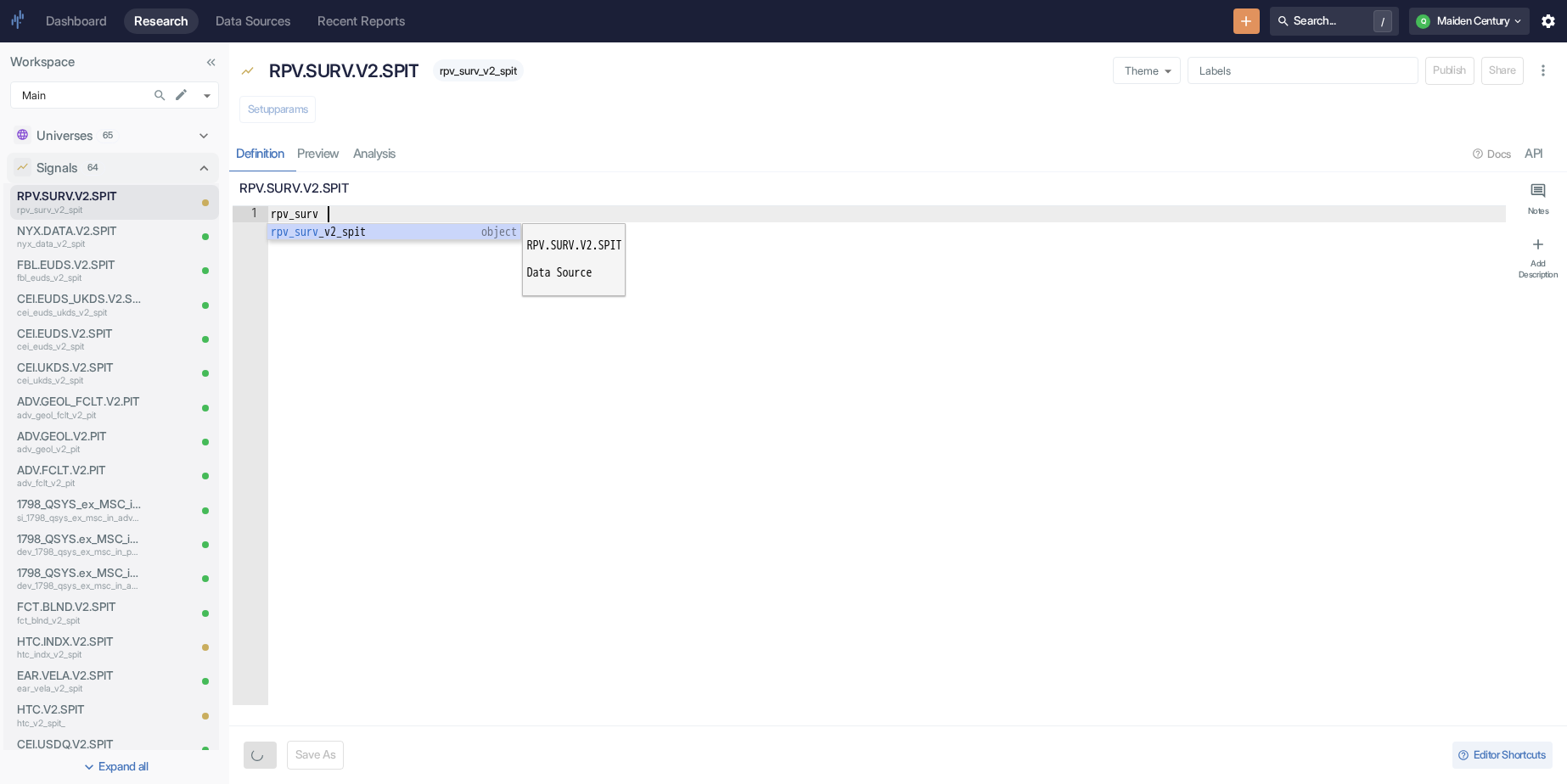 type on "x" 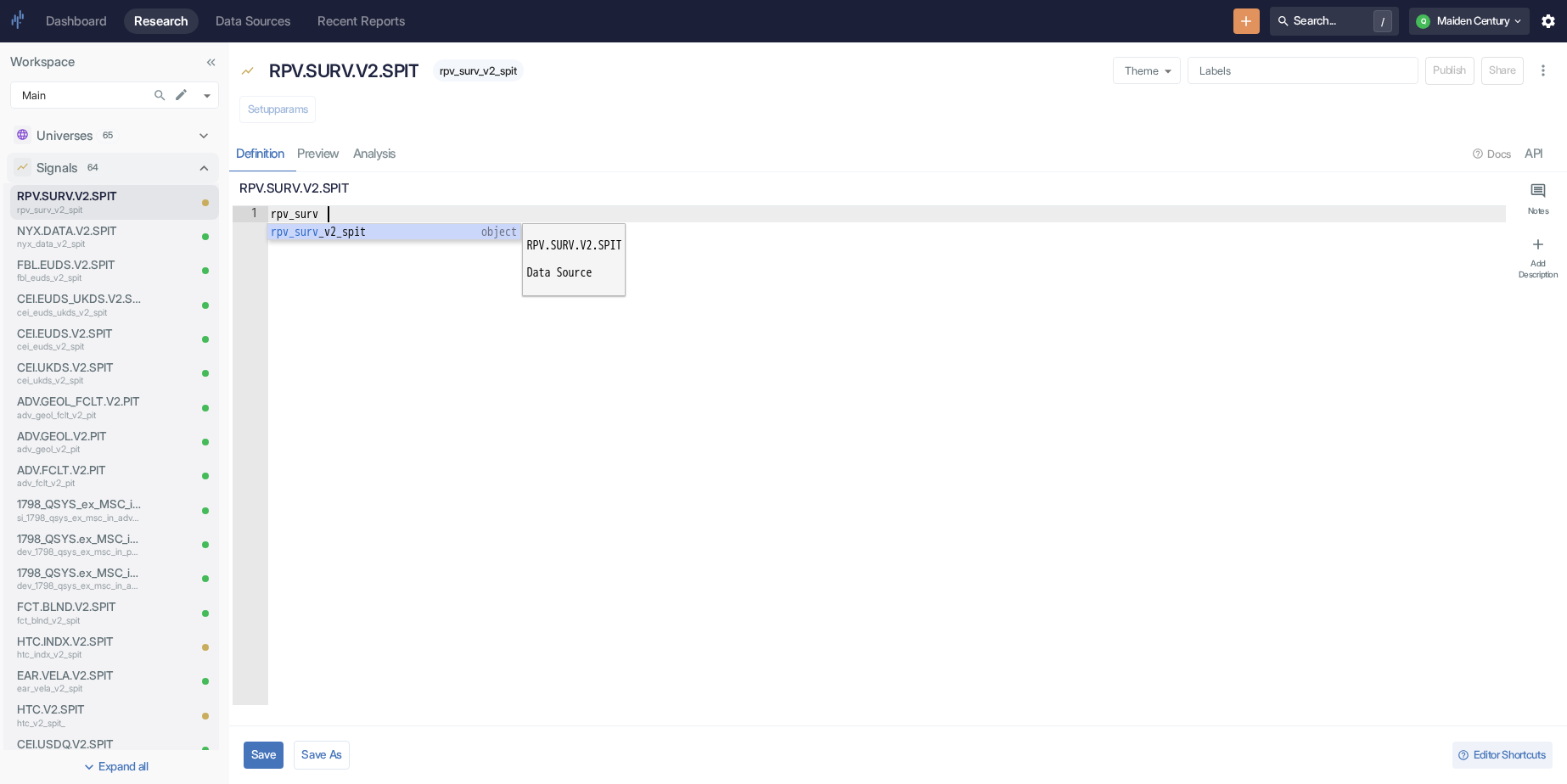 type on "rpv_surv_v2_spit" 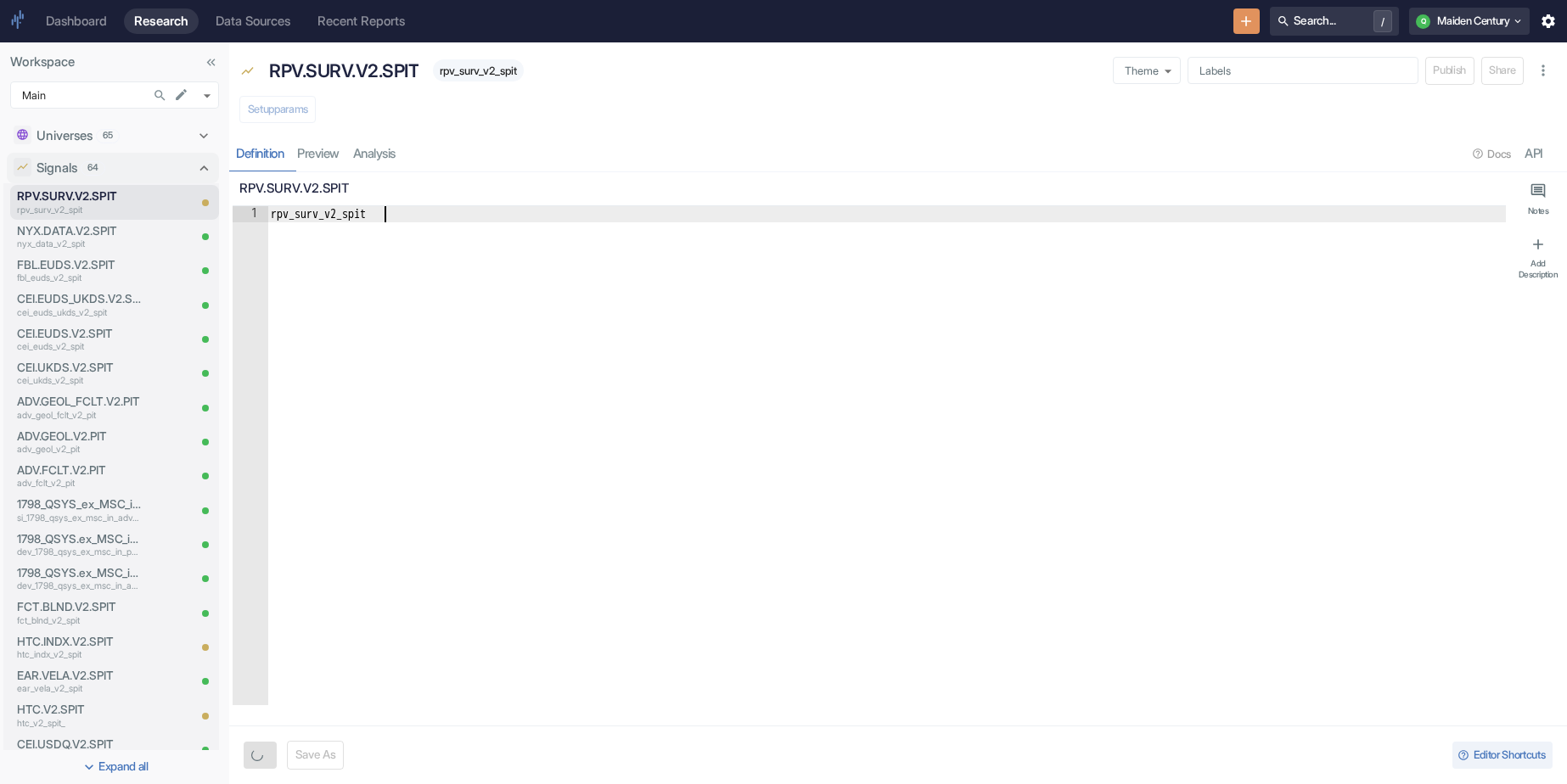 type on "rpv_surv_v2_spit." 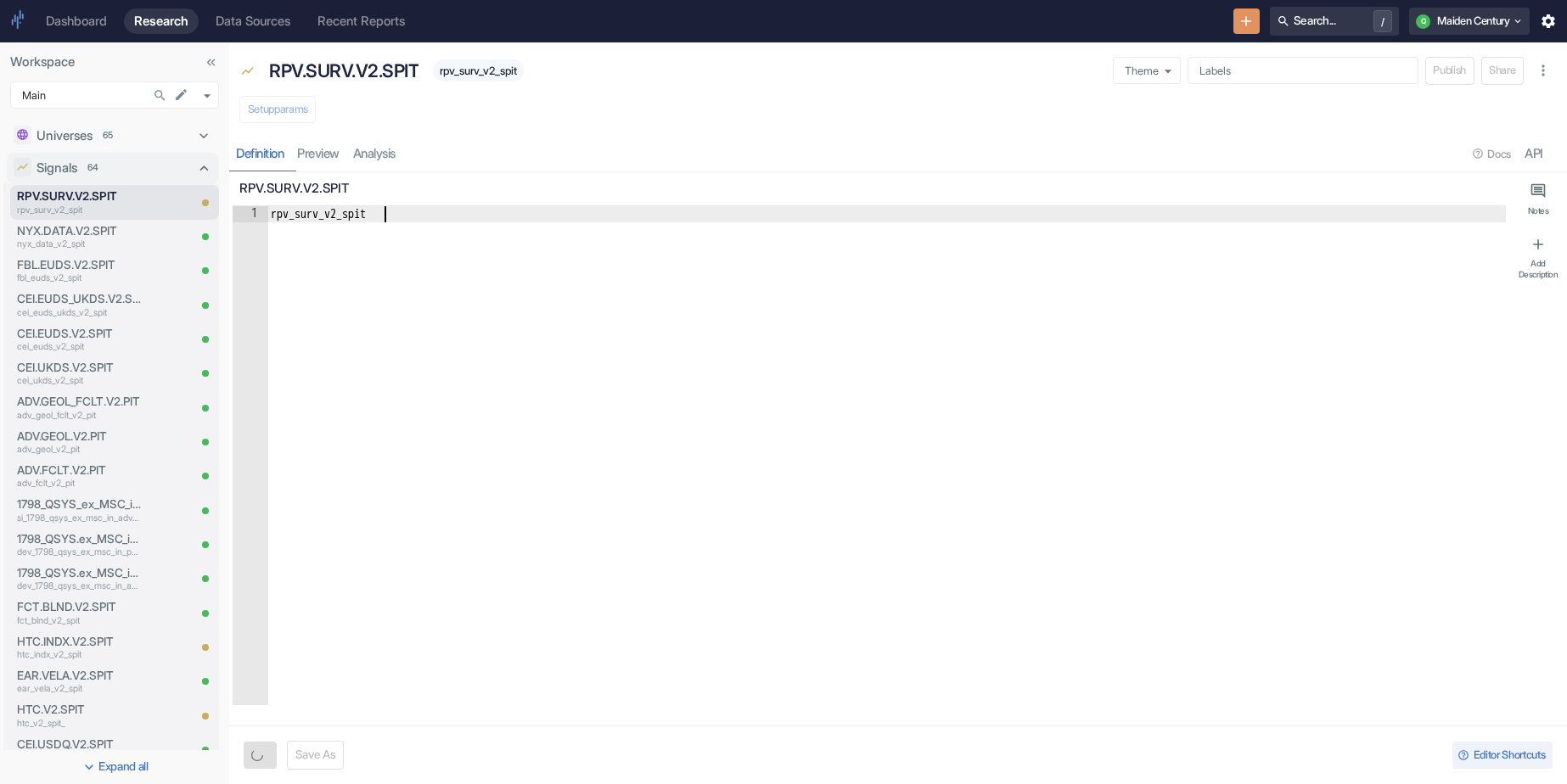 type on "x" 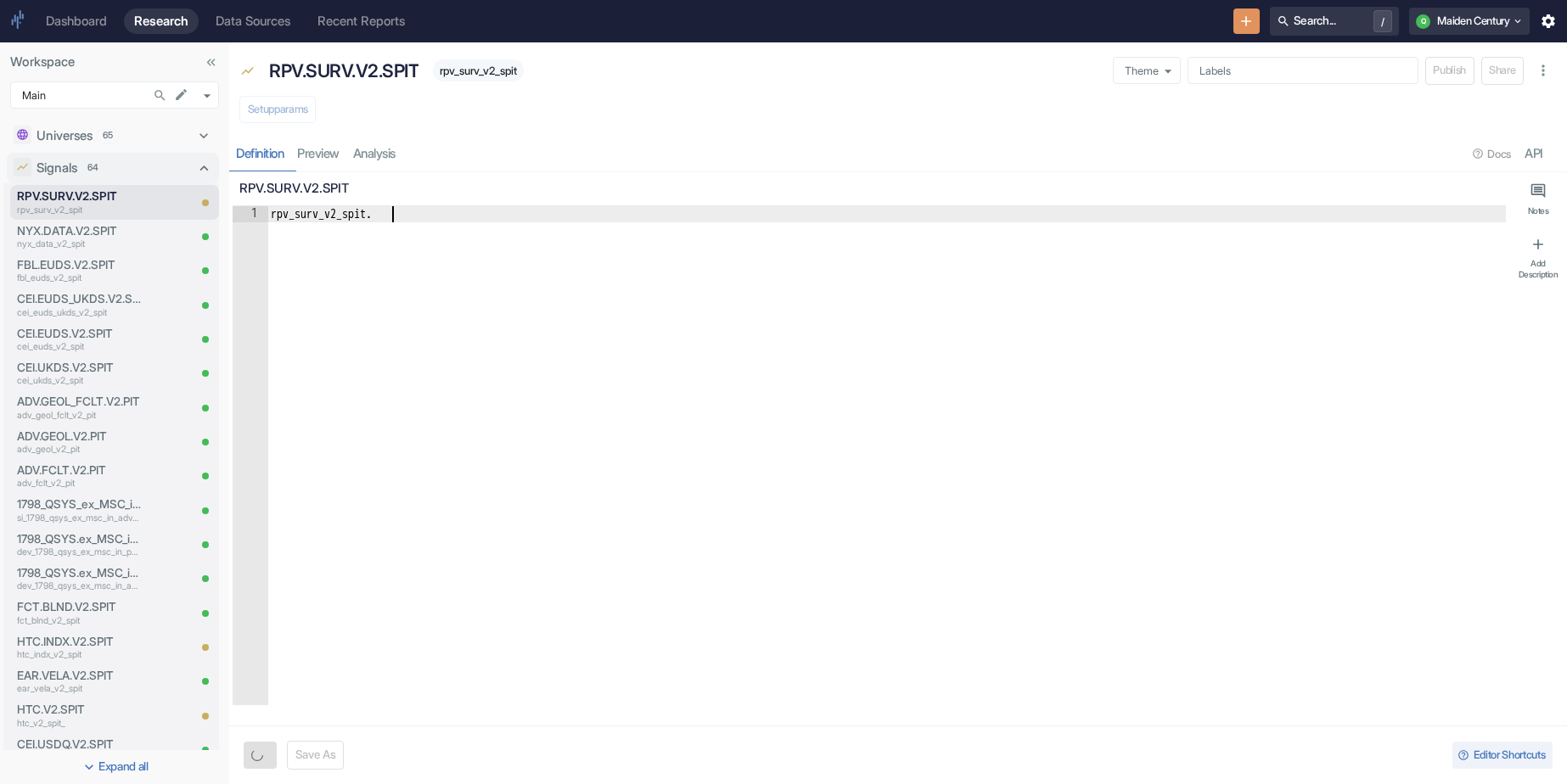 type on "rpv_surv_v2_spit.q" 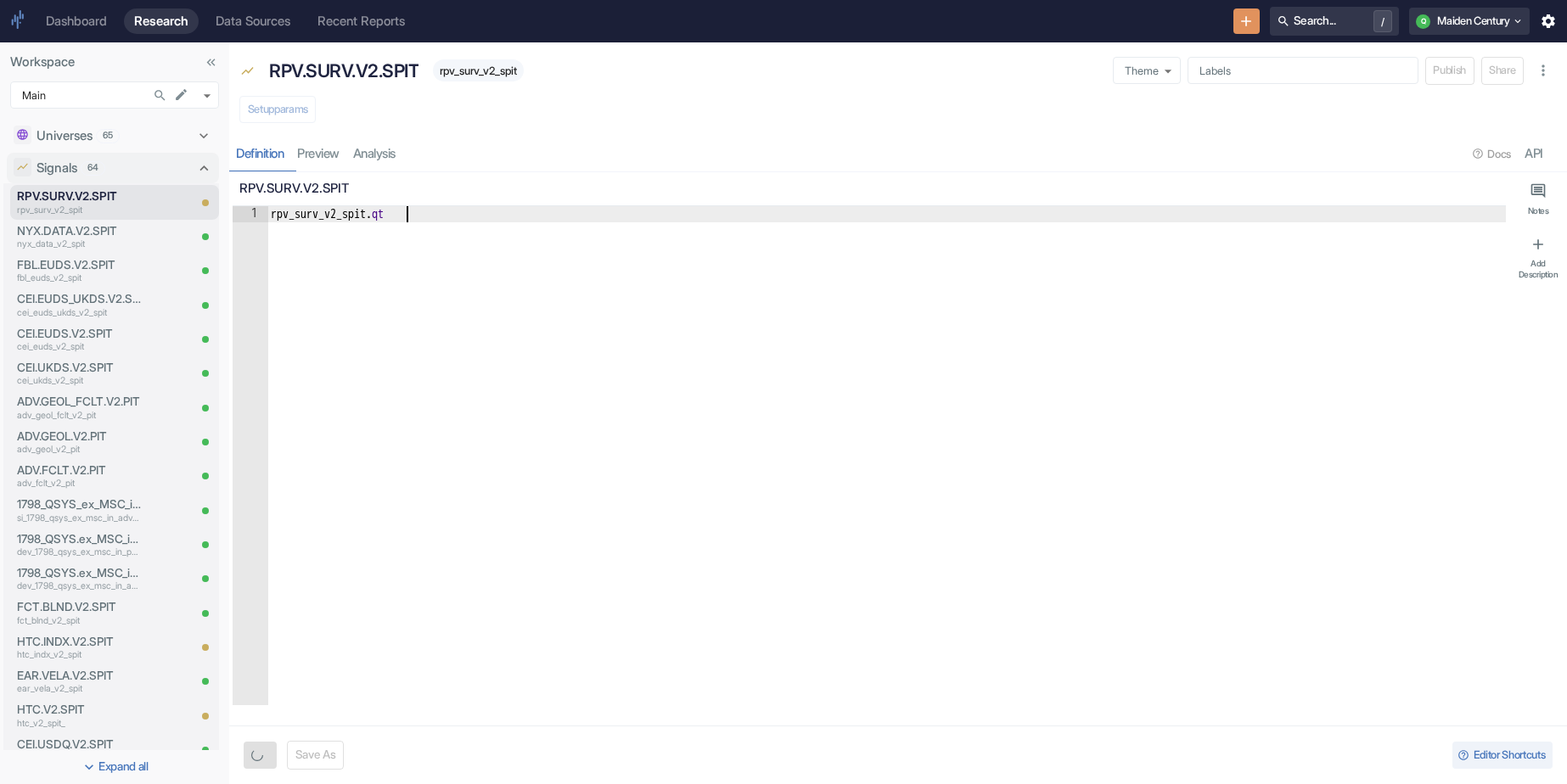 type on "rpv_surv_v2_spit.qti" 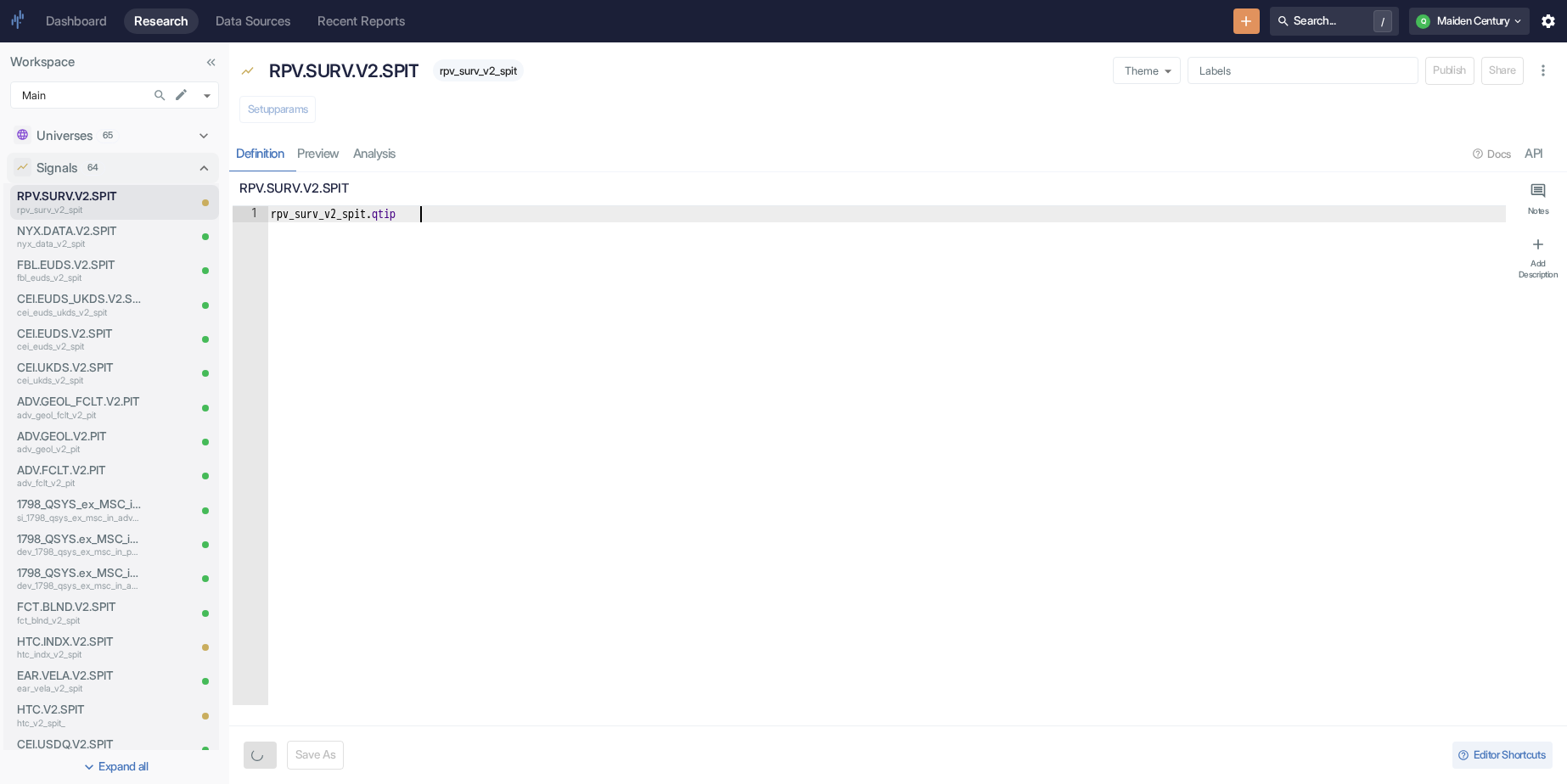 type on "rpv_surv_v2_spit.qtip_" 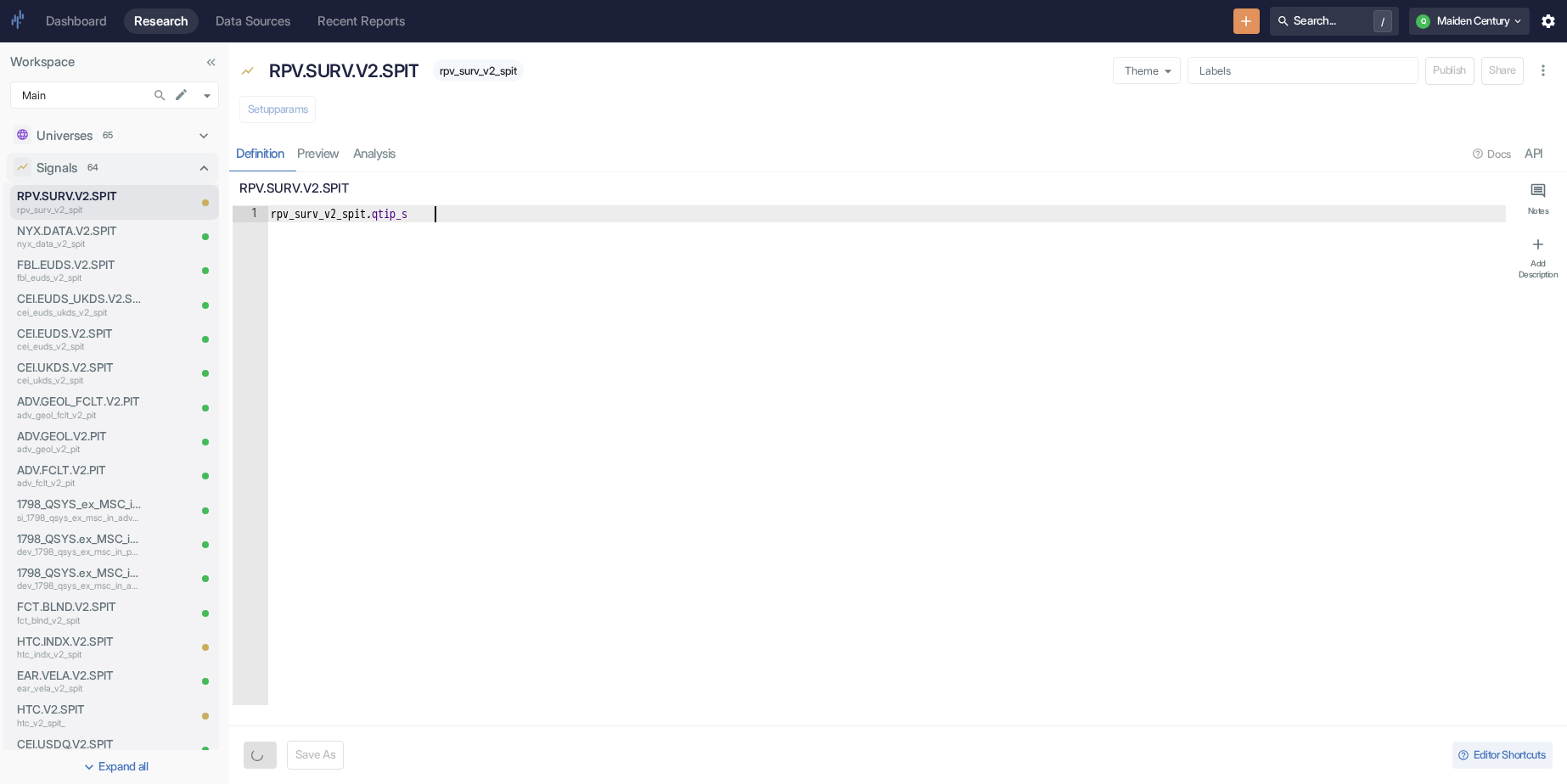 type on "x" 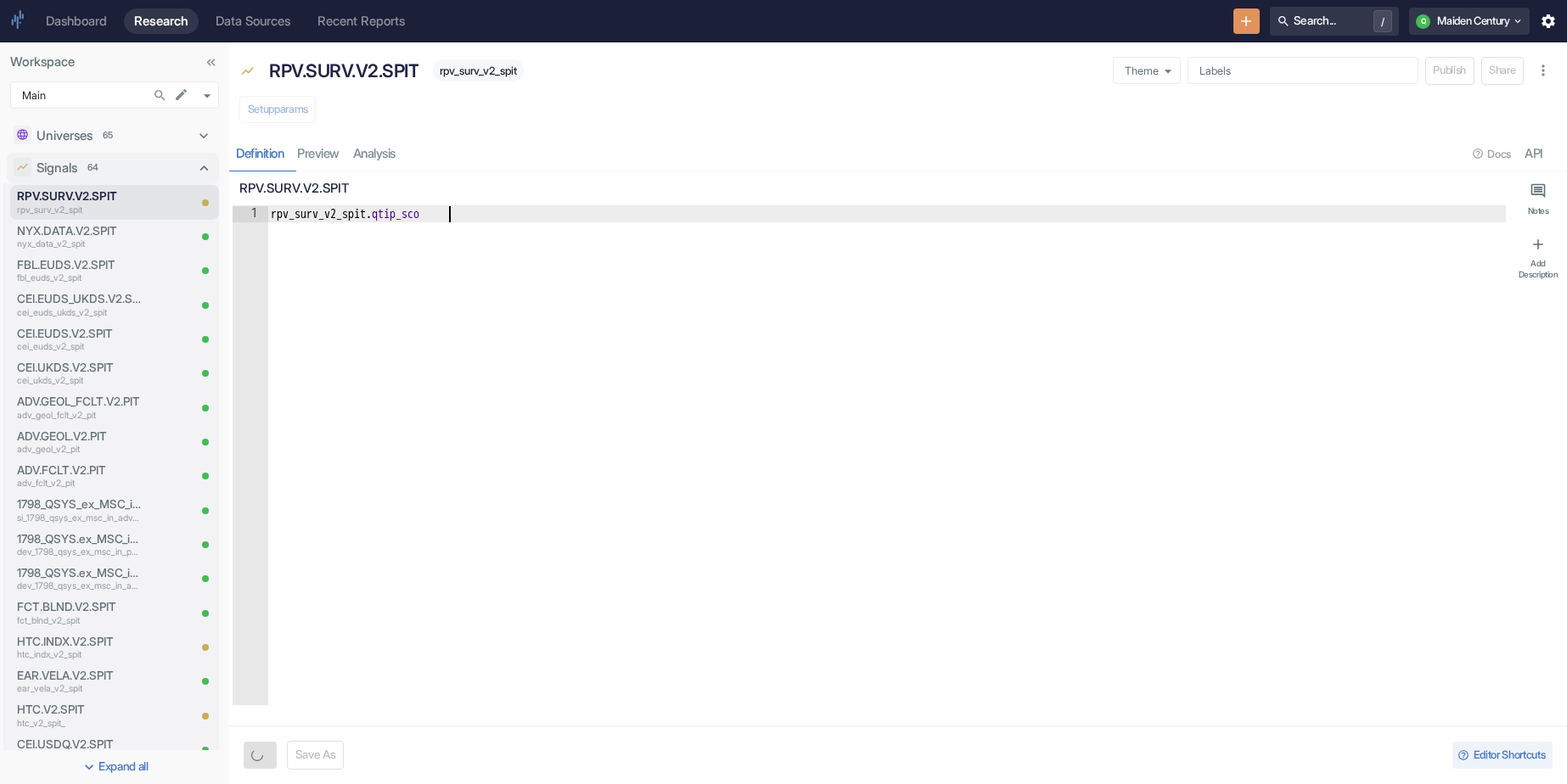 type on "rpv_surv_v2_spit.qtip_scor" 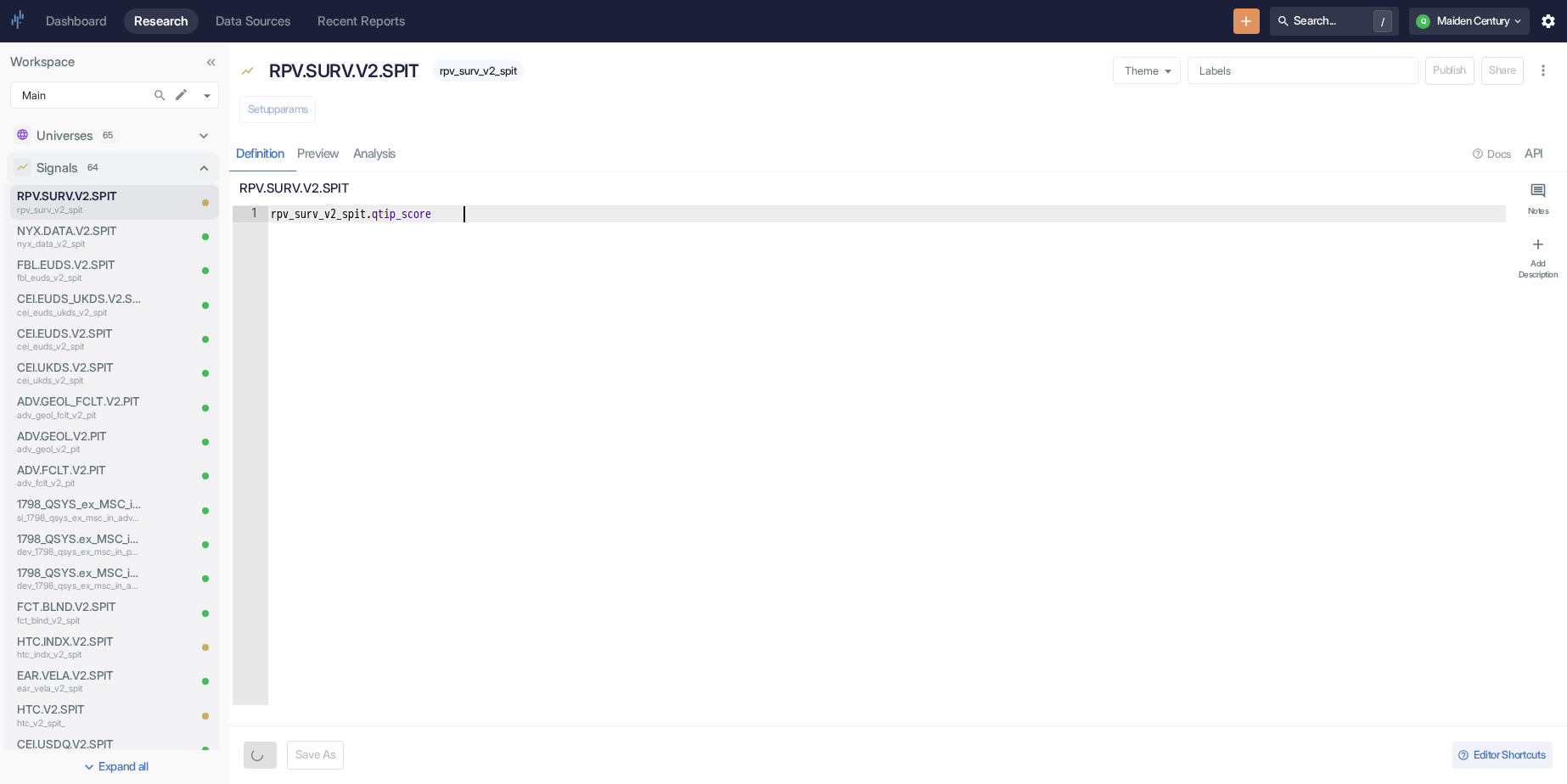 type on "rpv_surv_v2_spit.qtip_score" 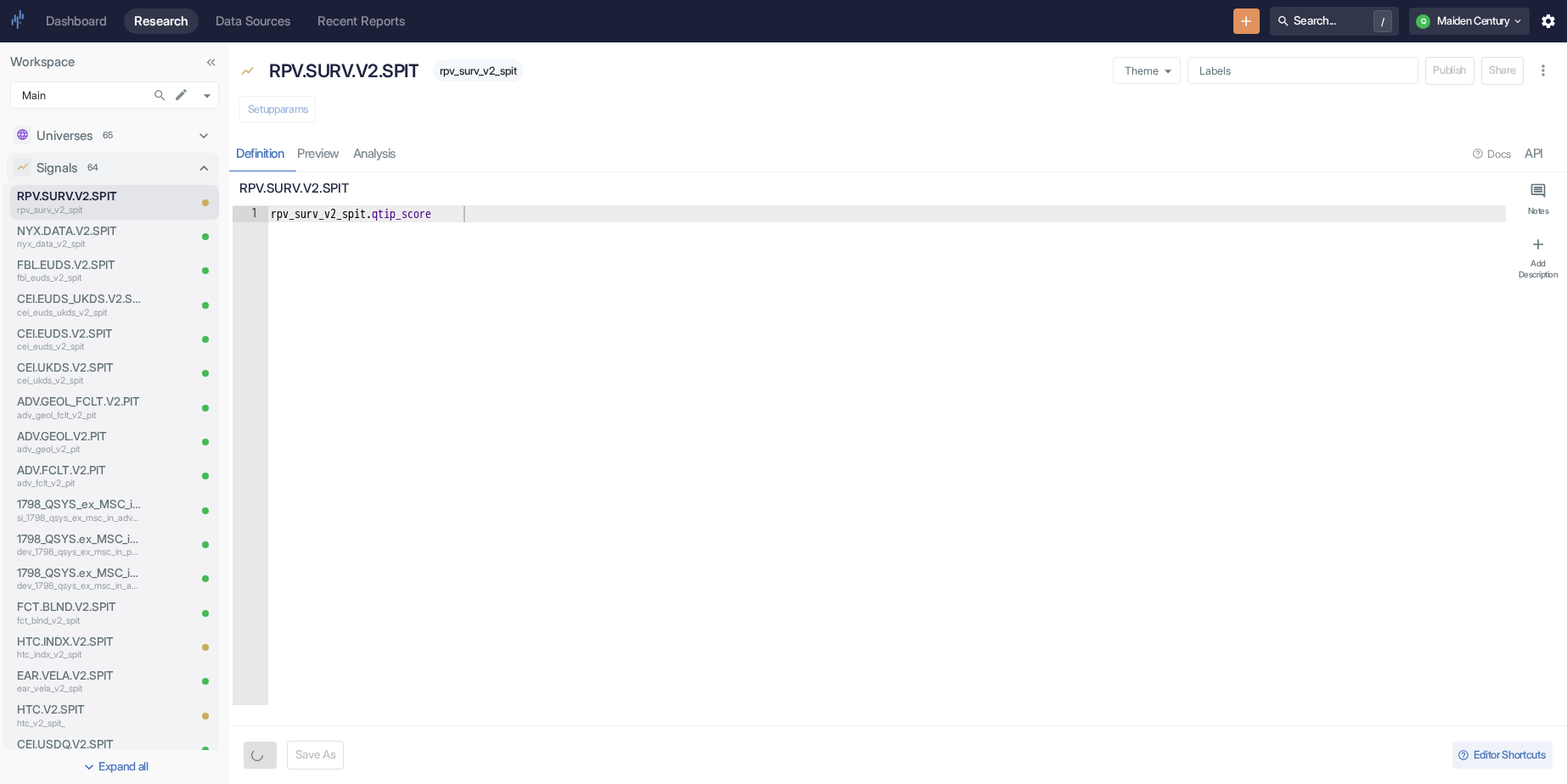 click on "Setup  params" at bounding box center (898, 111) 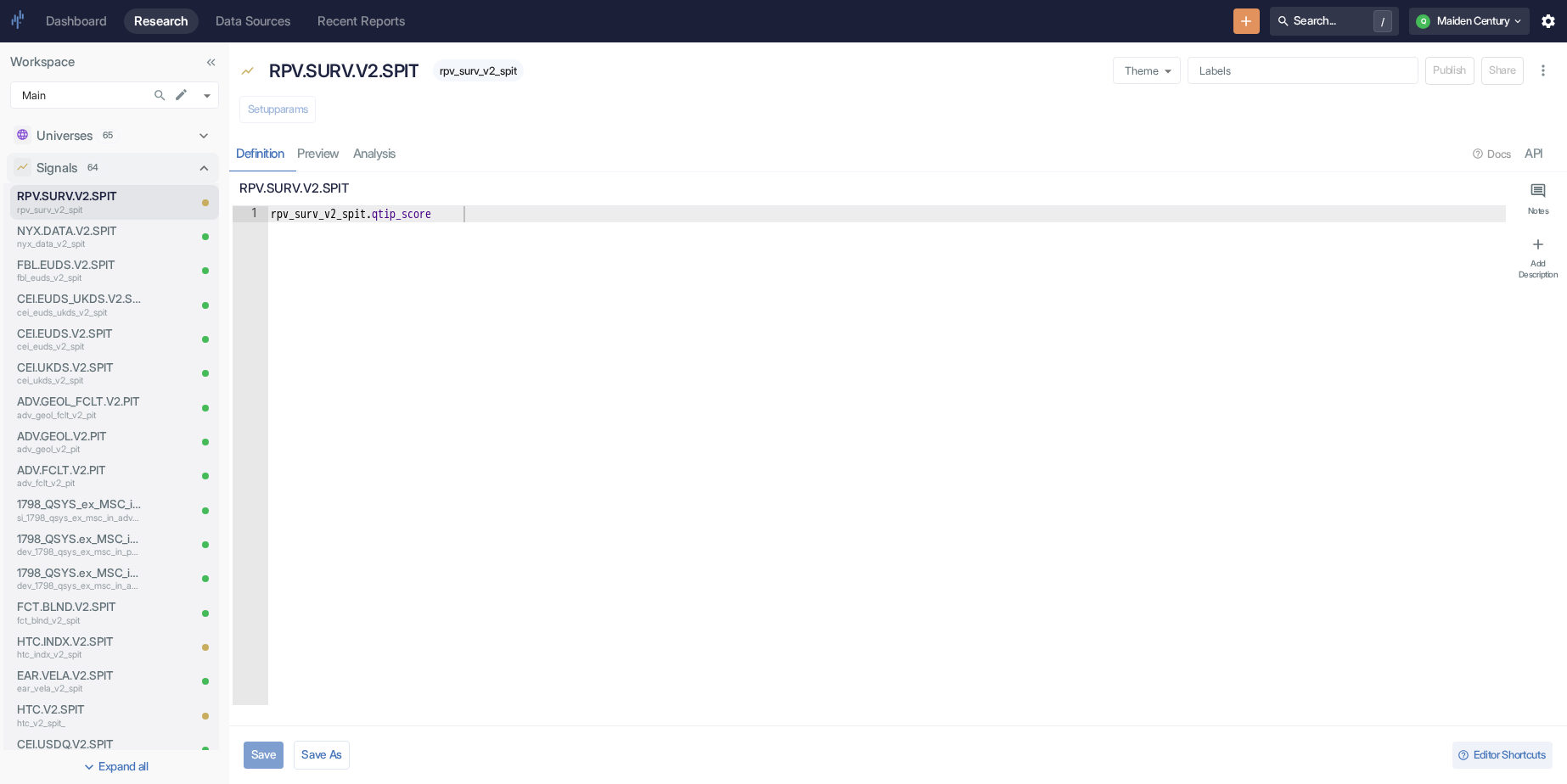 click on "Save" at bounding box center [263, 755] 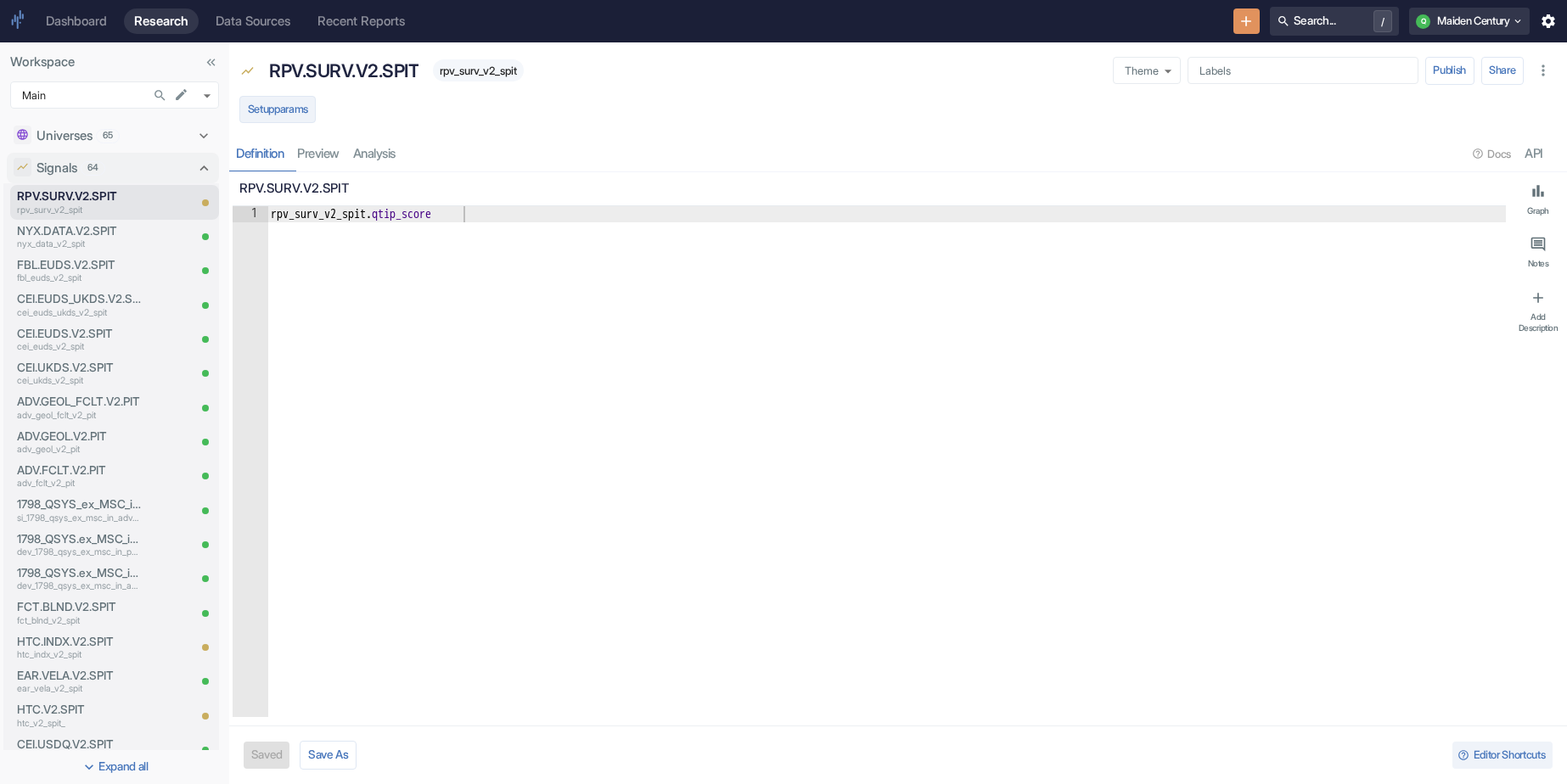 click on "Setup  params" at bounding box center [278, 109] 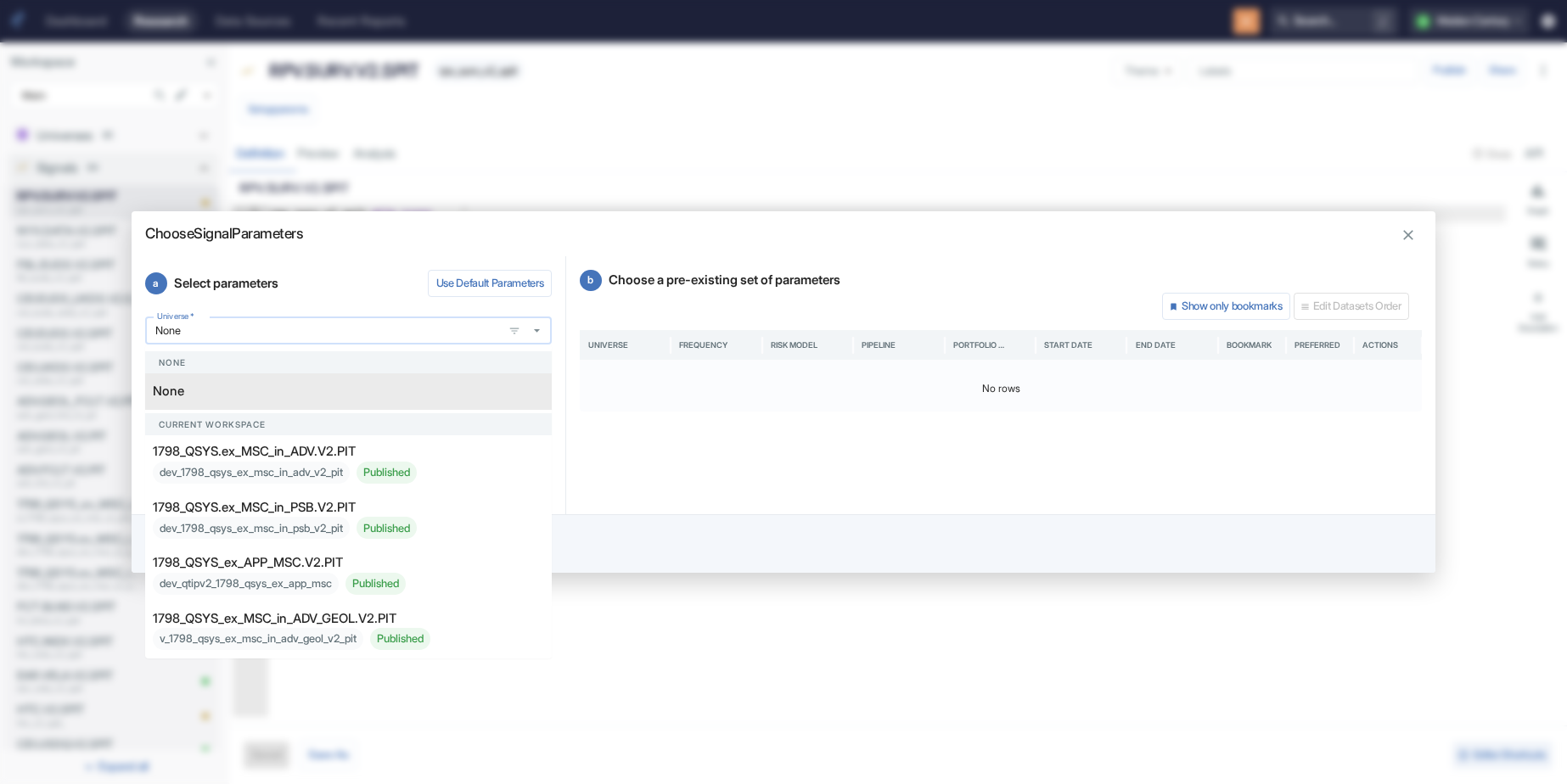 click on "None" at bounding box center [323, 330] 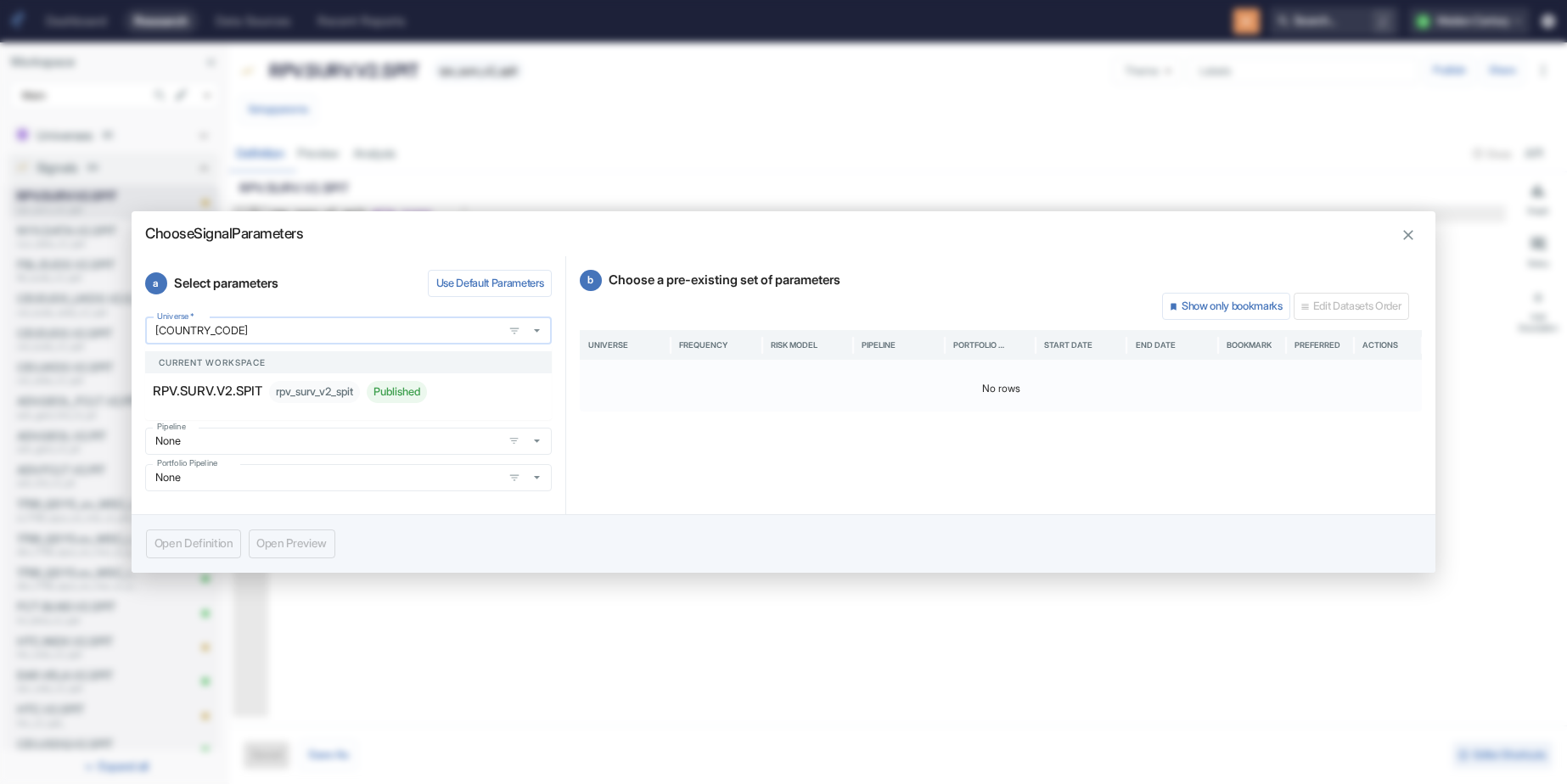 type on "[COUNTRY_CODE]" 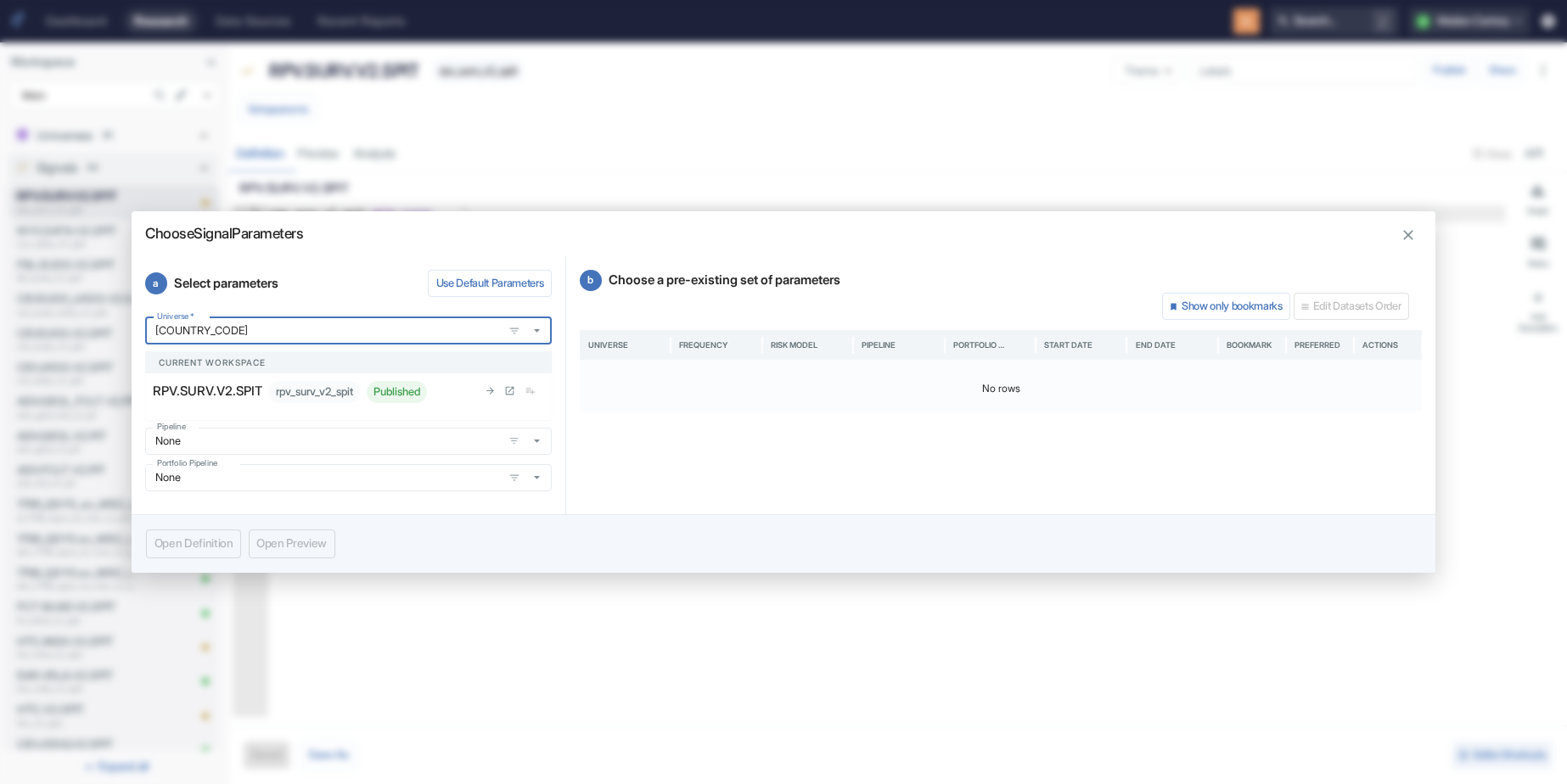 click on "RPV.SURV.V2.SPIT" at bounding box center [207, 391] 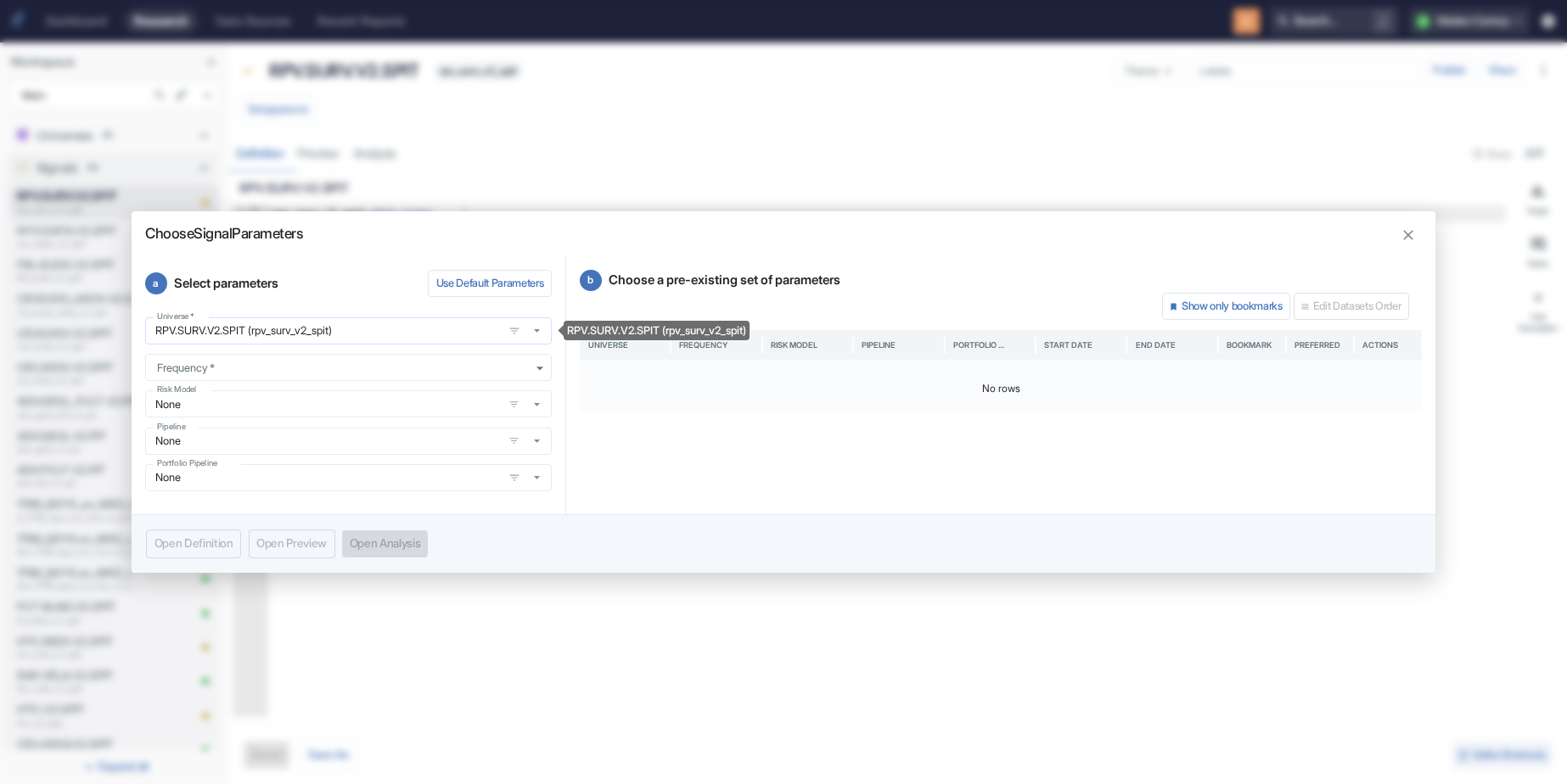 click on "RPV.SURV.V2.SPIT (rpv_surv_v2_spit) Universe   *" at bounding box center (348, 331) 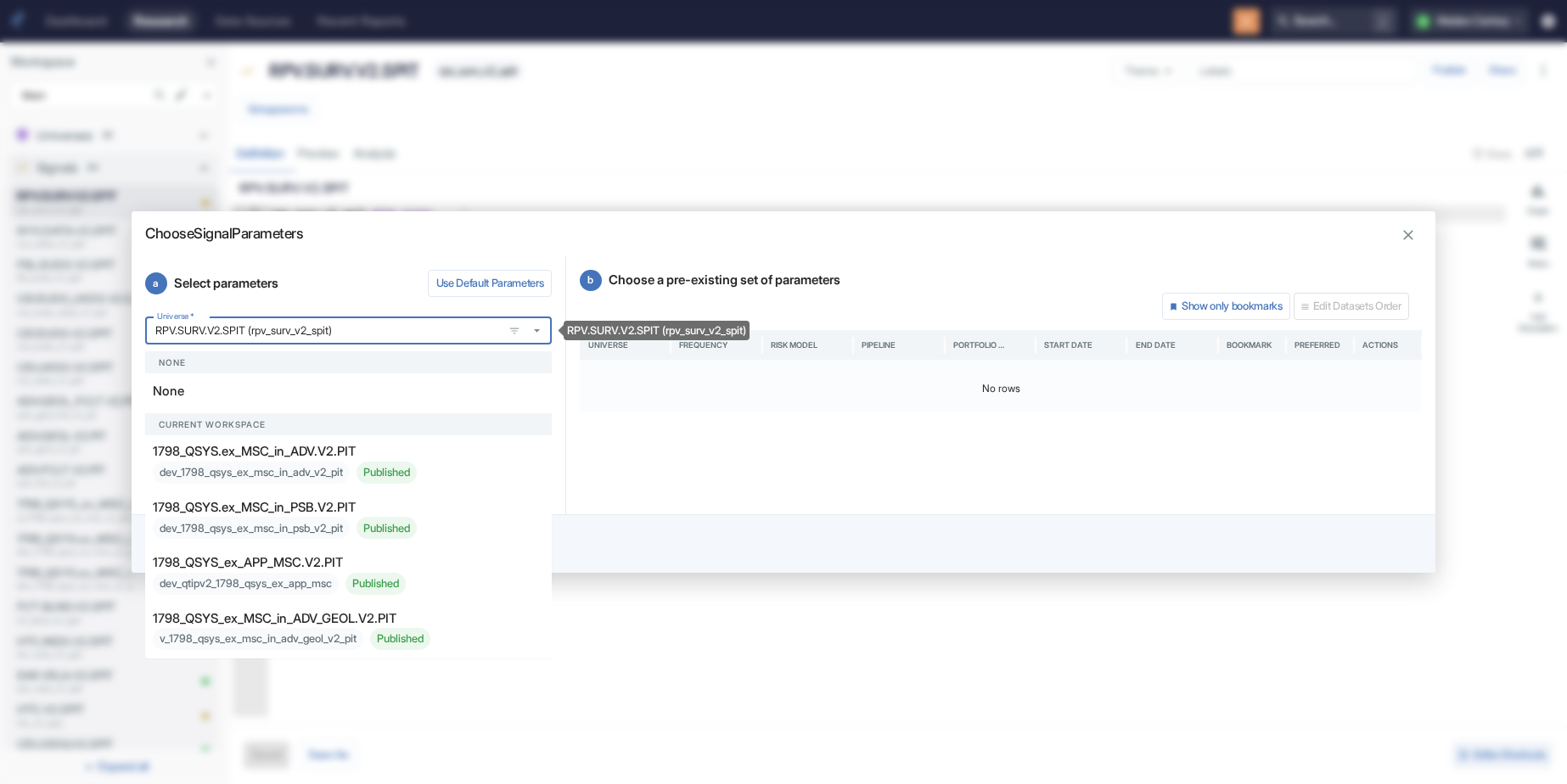 click on "QTIPV2- MC DEV 04 - CEALL HTC REVHCT" at bounding box center (280, 2704) 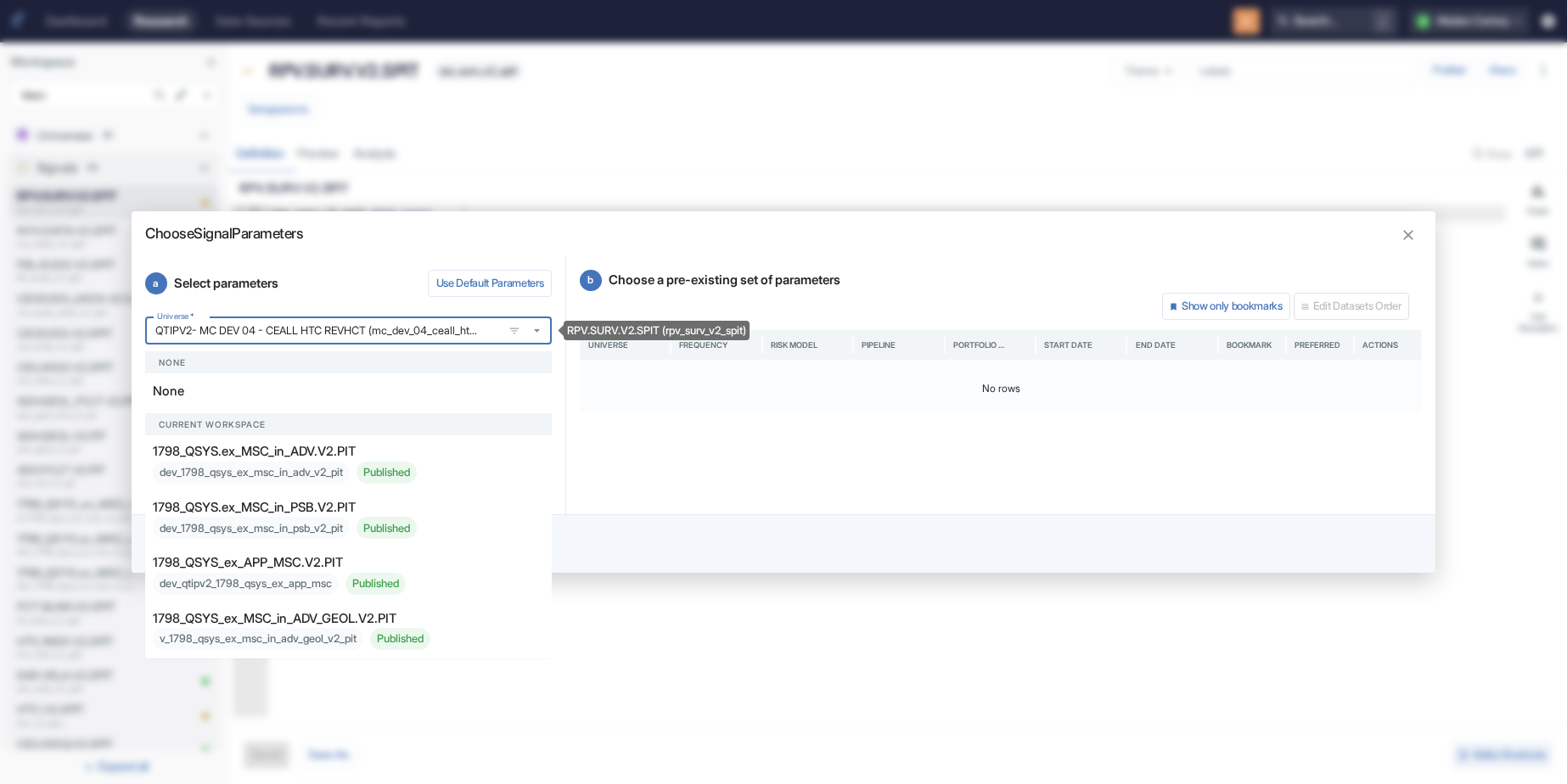 scroll, scrollTop: 0, scrollLeft: 0, axis: both 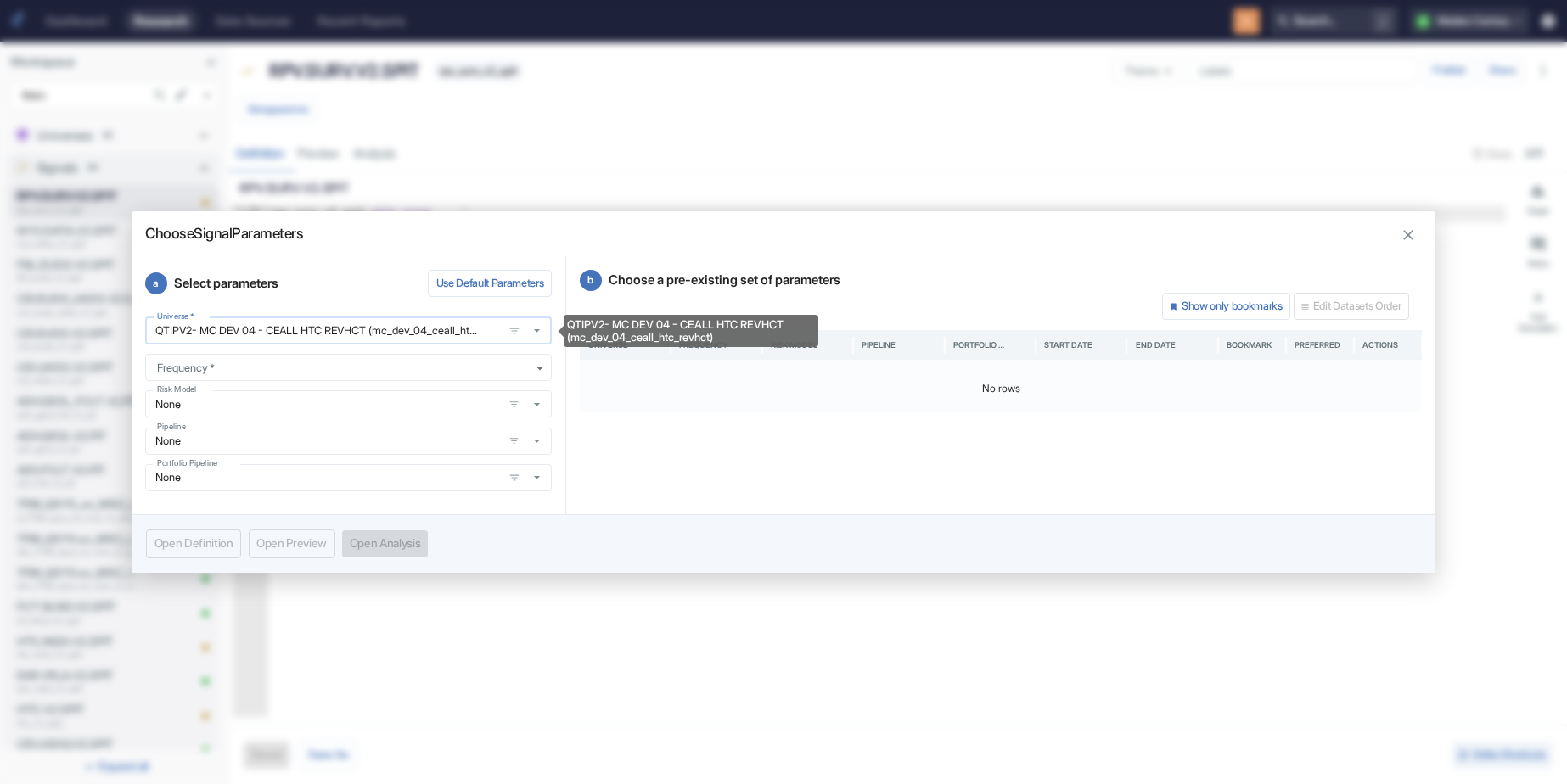 click on "QTIPV2- MC DEV 04 - CEALL HTC REVHCT (mc_dev_04_ceall_htc_revhct)" at bounding box center [323, 330] 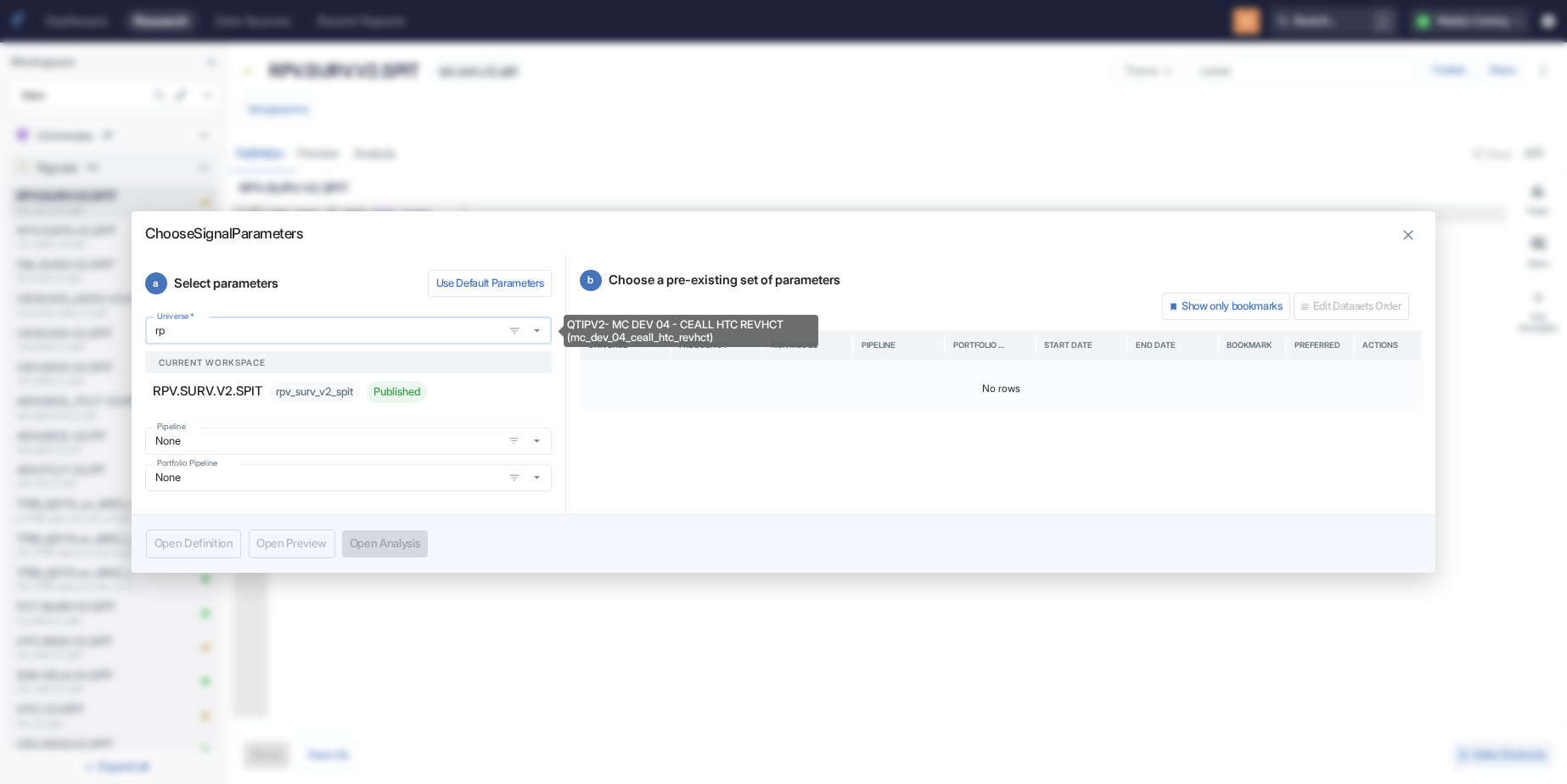scroll, scrollTop: 0, scrollLeft: 0, axis: both 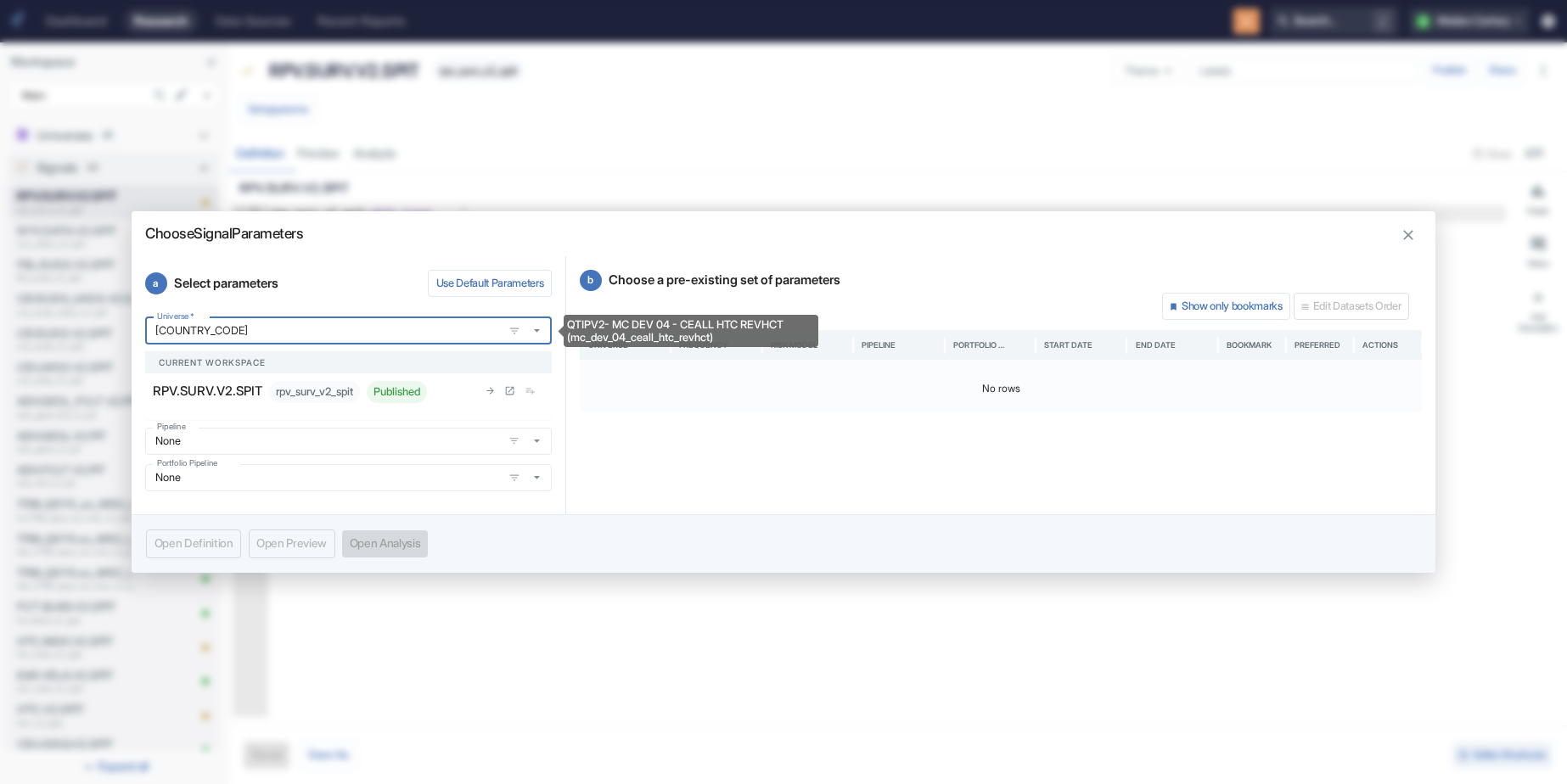 click on "rpv_surv_v2_spit  Published" at bounding box center (348, 392) 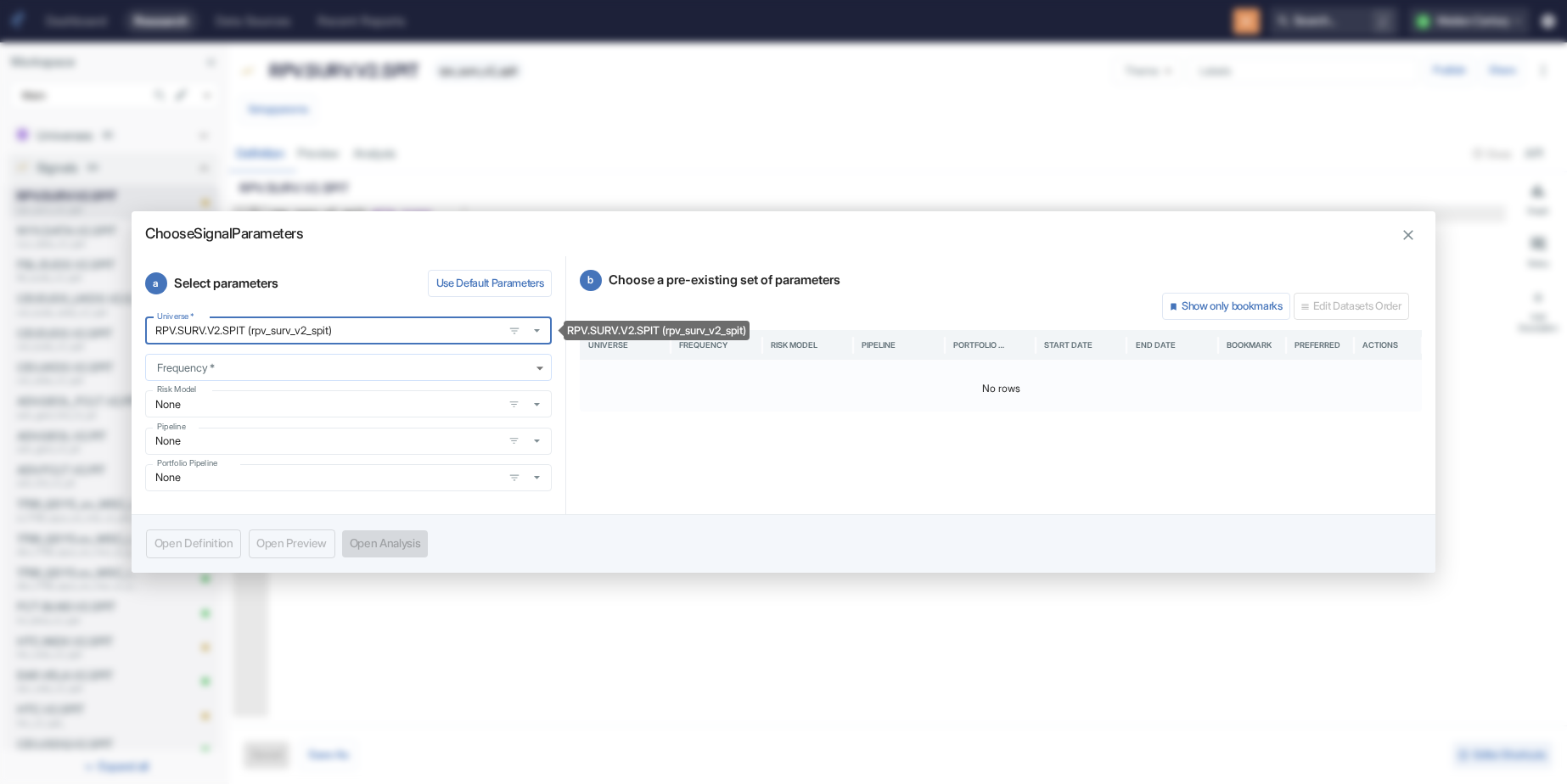 type on "RPV.SURV.V2.SPIT (rpv_surv_v2_spit)" 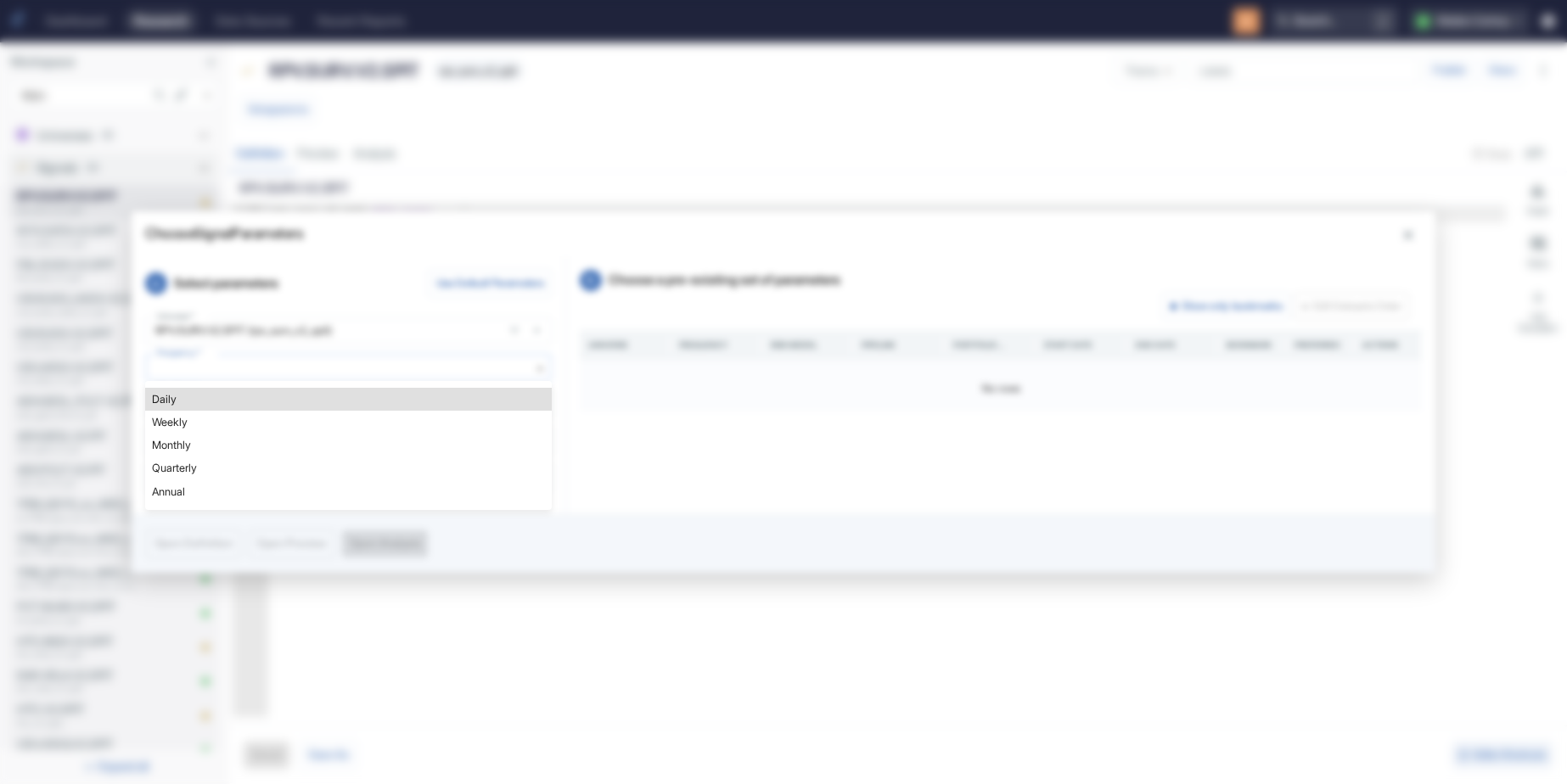 type 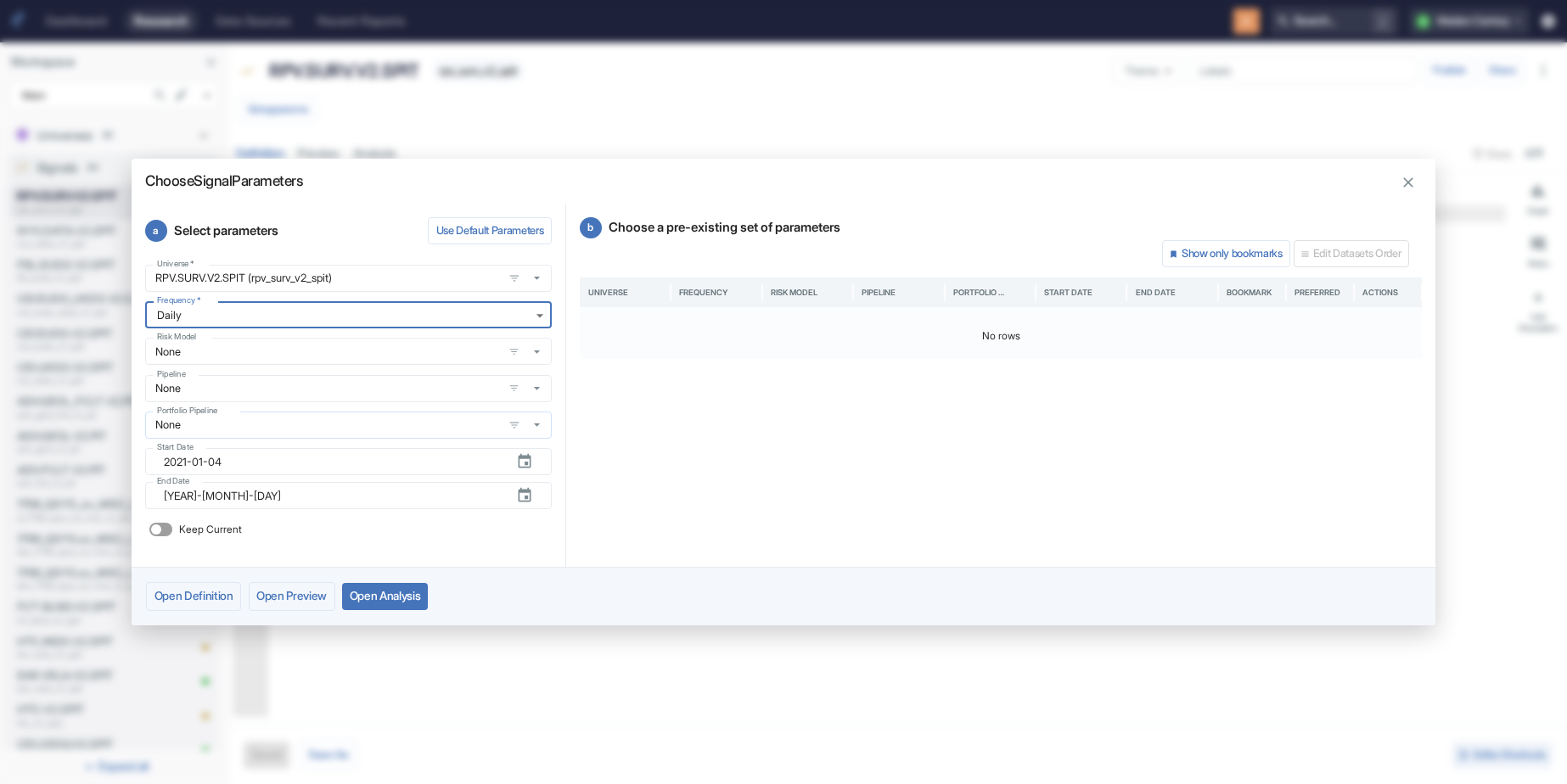 click on "None" at bounding box center (323, 424) 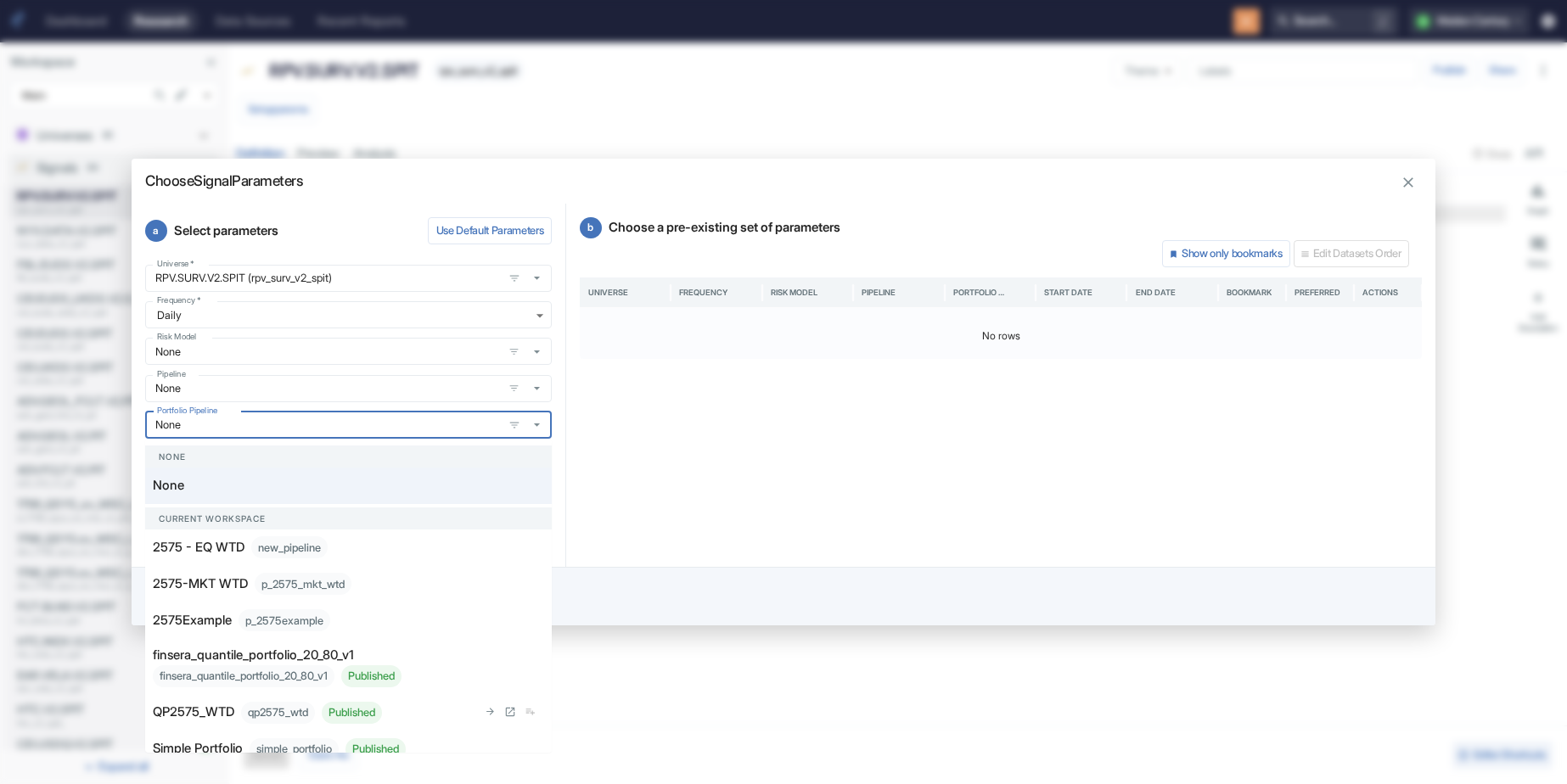 click on "QP2575_WTD" at bounding box center (194, 712) 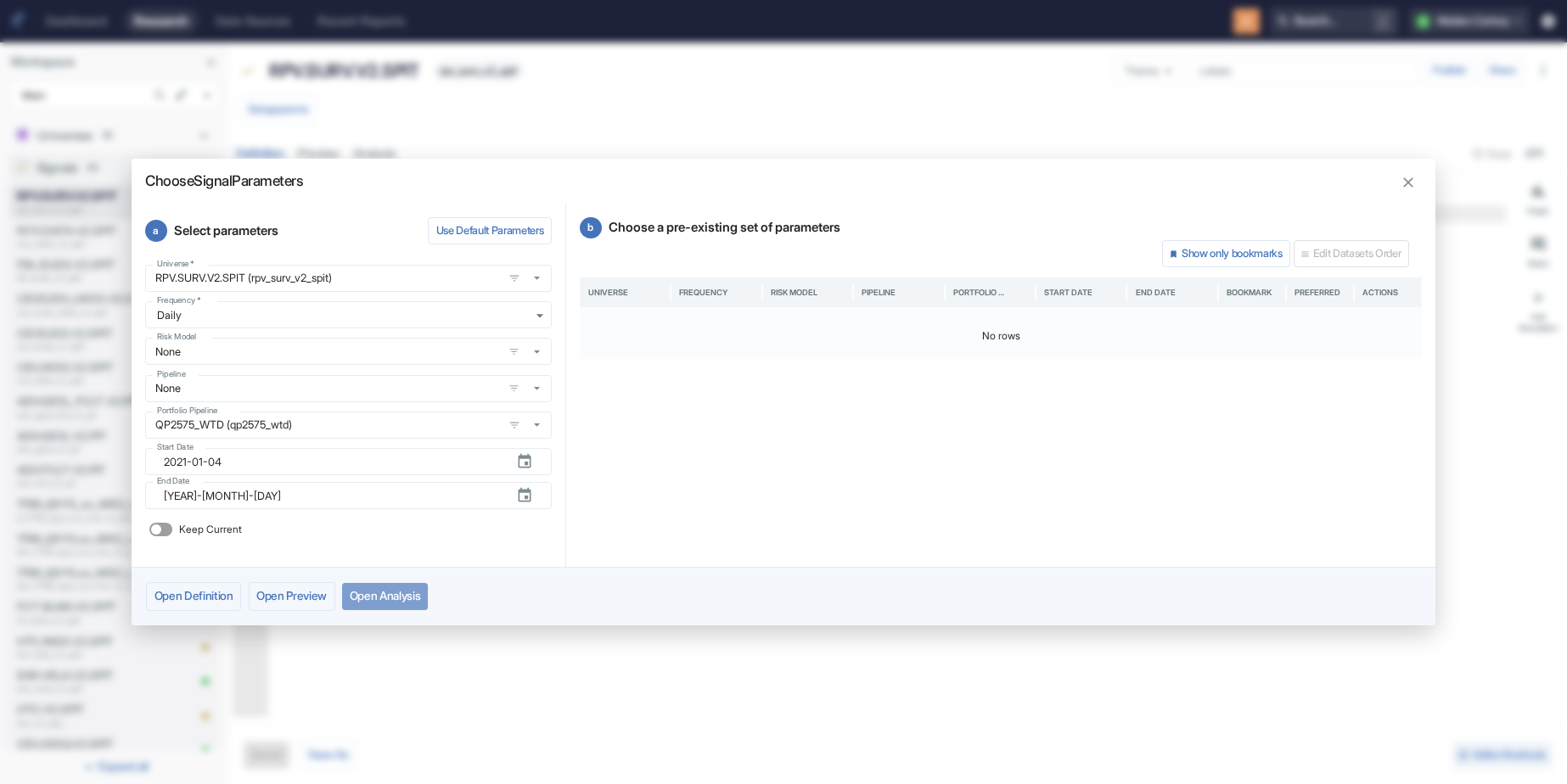 click on "Open Analysis" at bounding box center [385, 596] 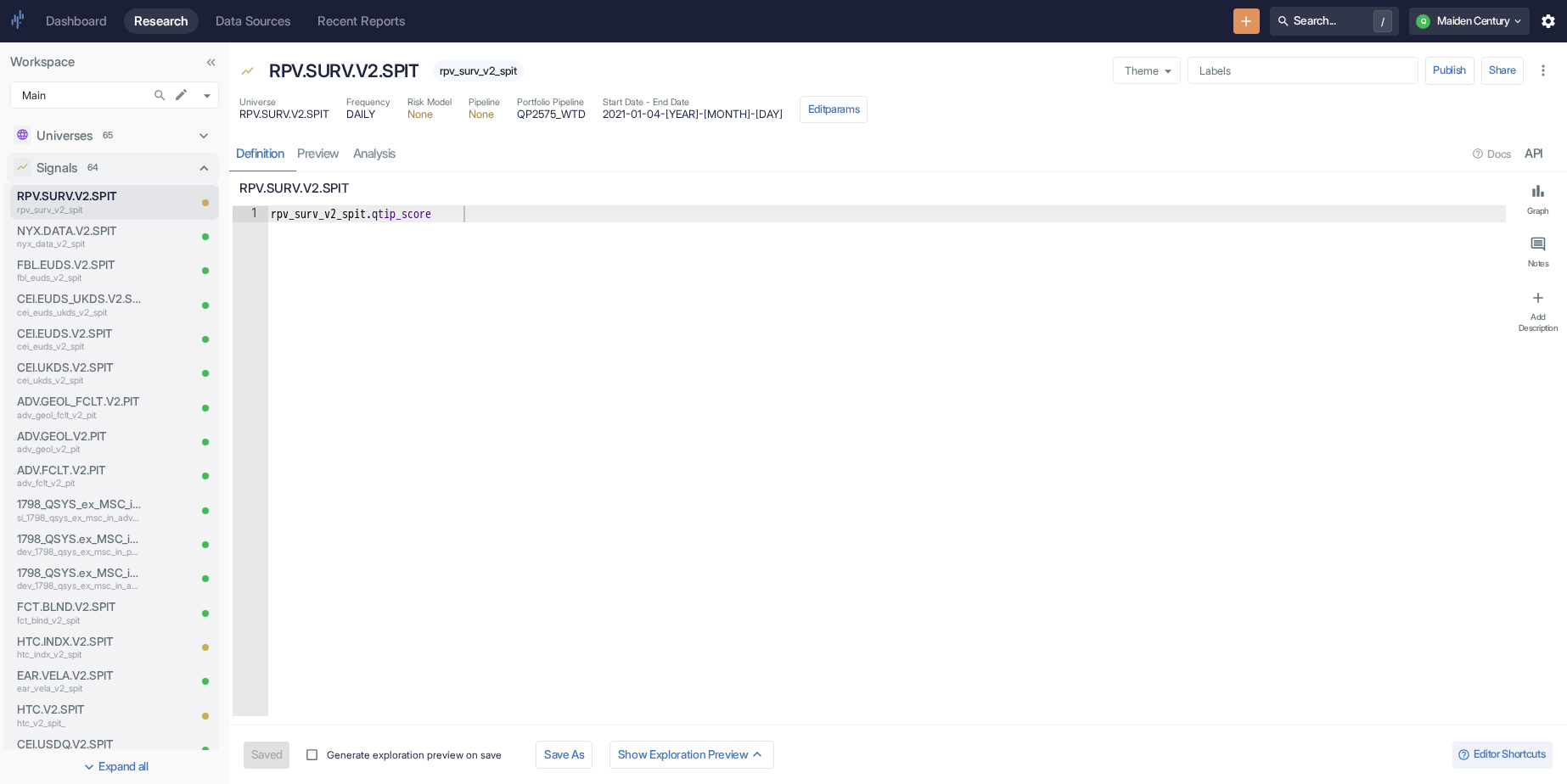 type on "x" 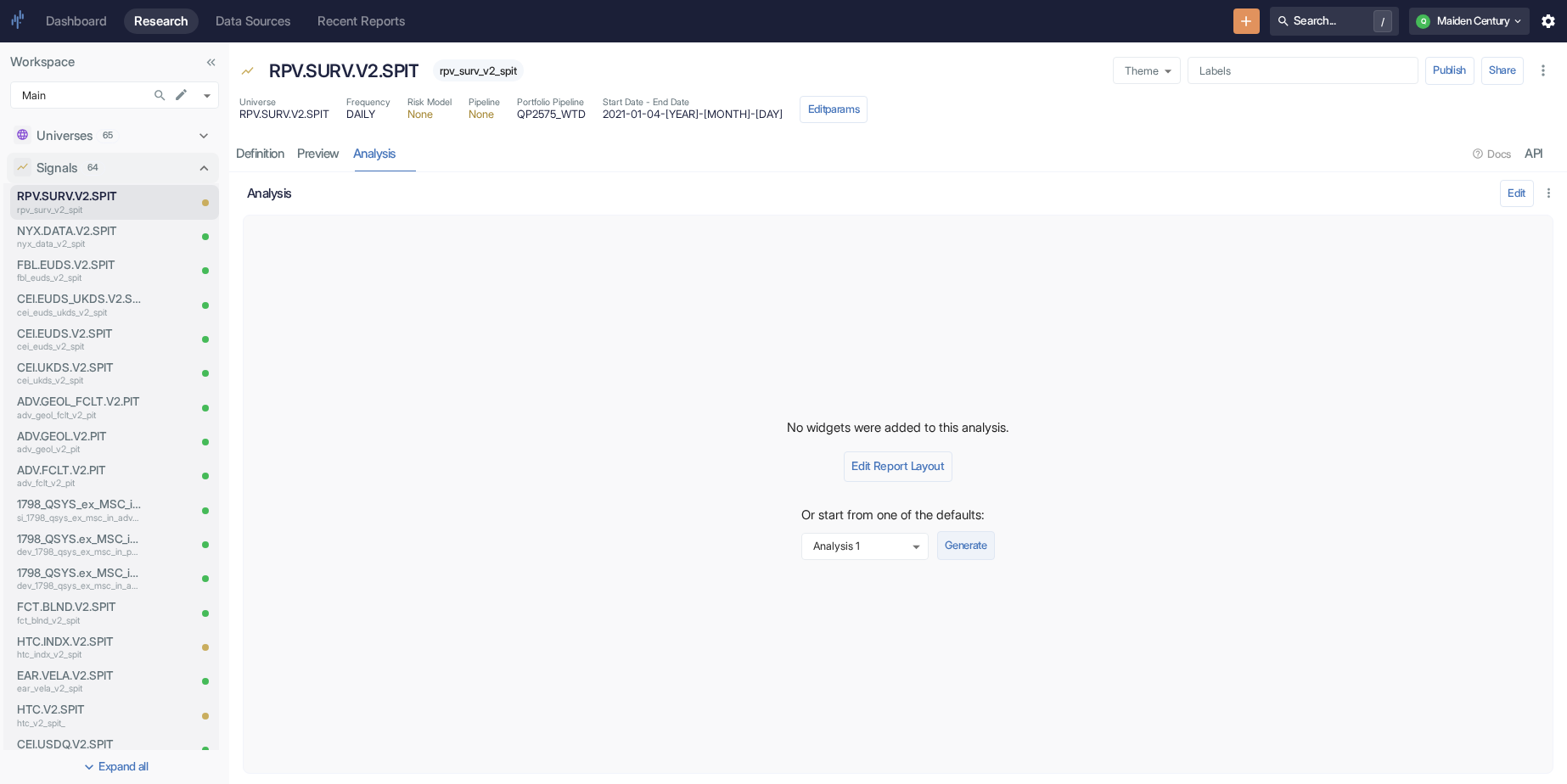 click on "Generate" at bounding box center (966, 546) 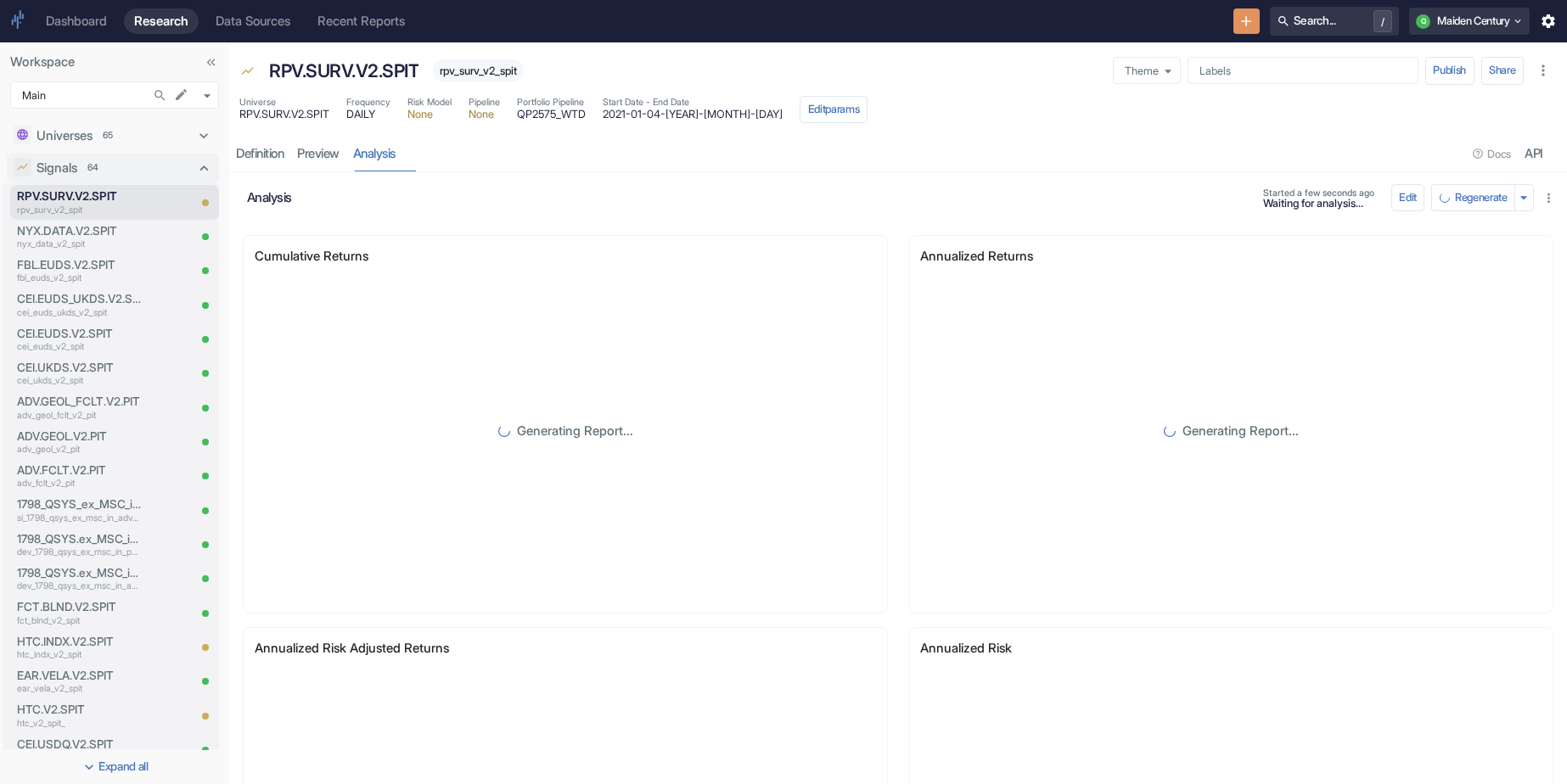 click on "RPV.SURV.V2.SPIT rpv_surv_v2_spit Theme ​ Theme Labels Labels Publish Share" at bounding box center (895, 67) 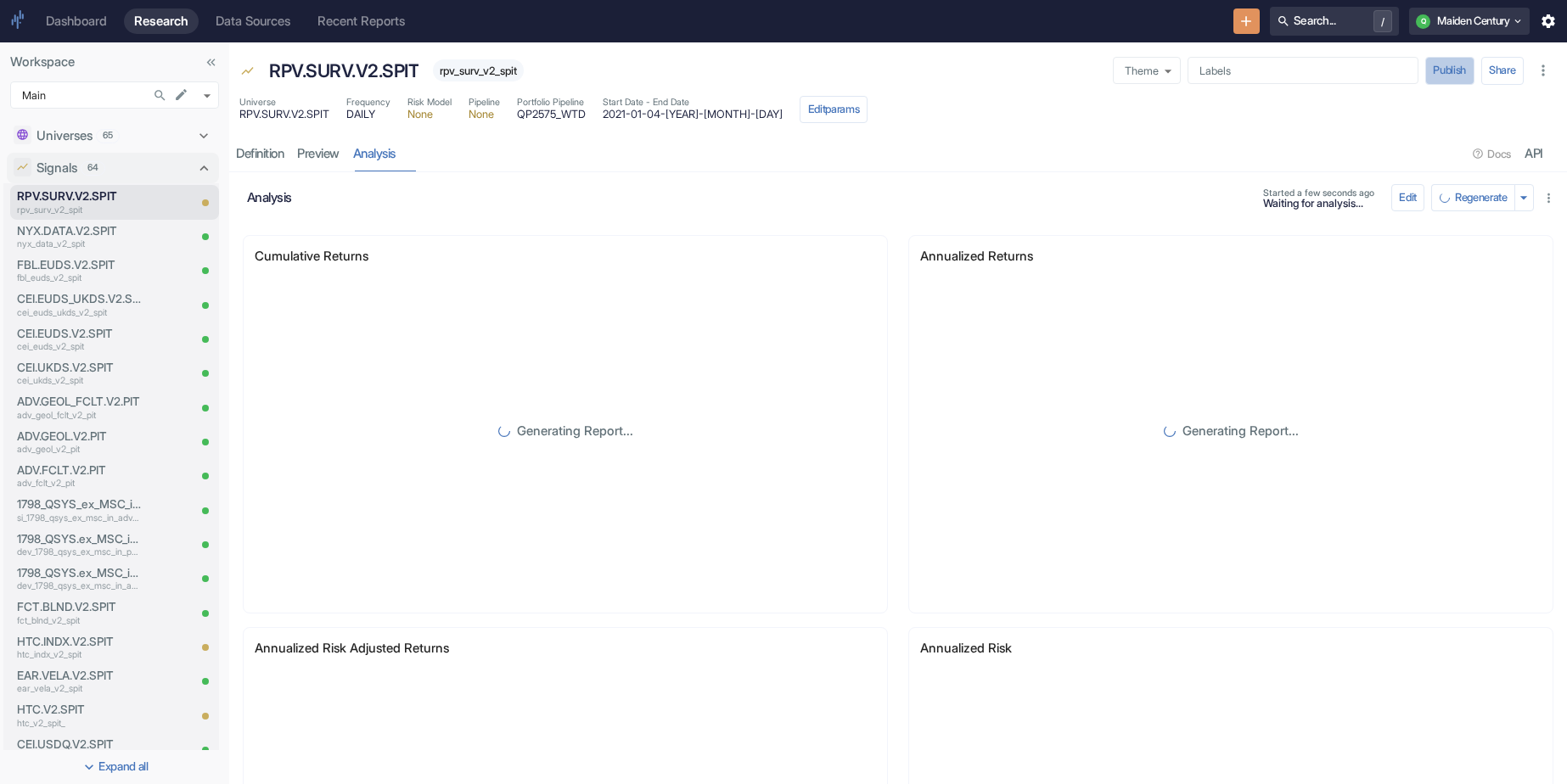 click on "Publish" at bounding box center (1450, 70) 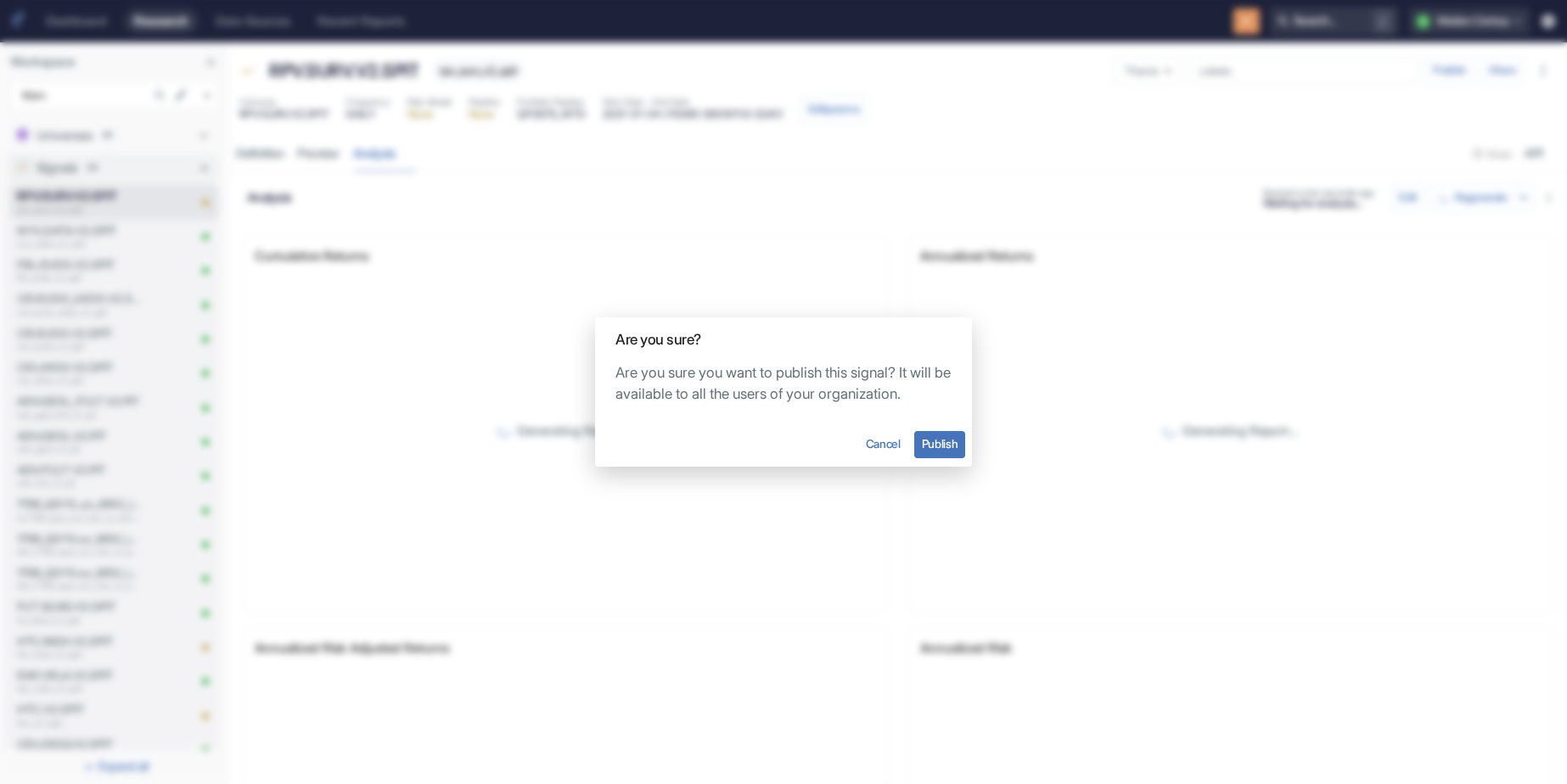 click on "Publish" at bounding box center (940, 445) 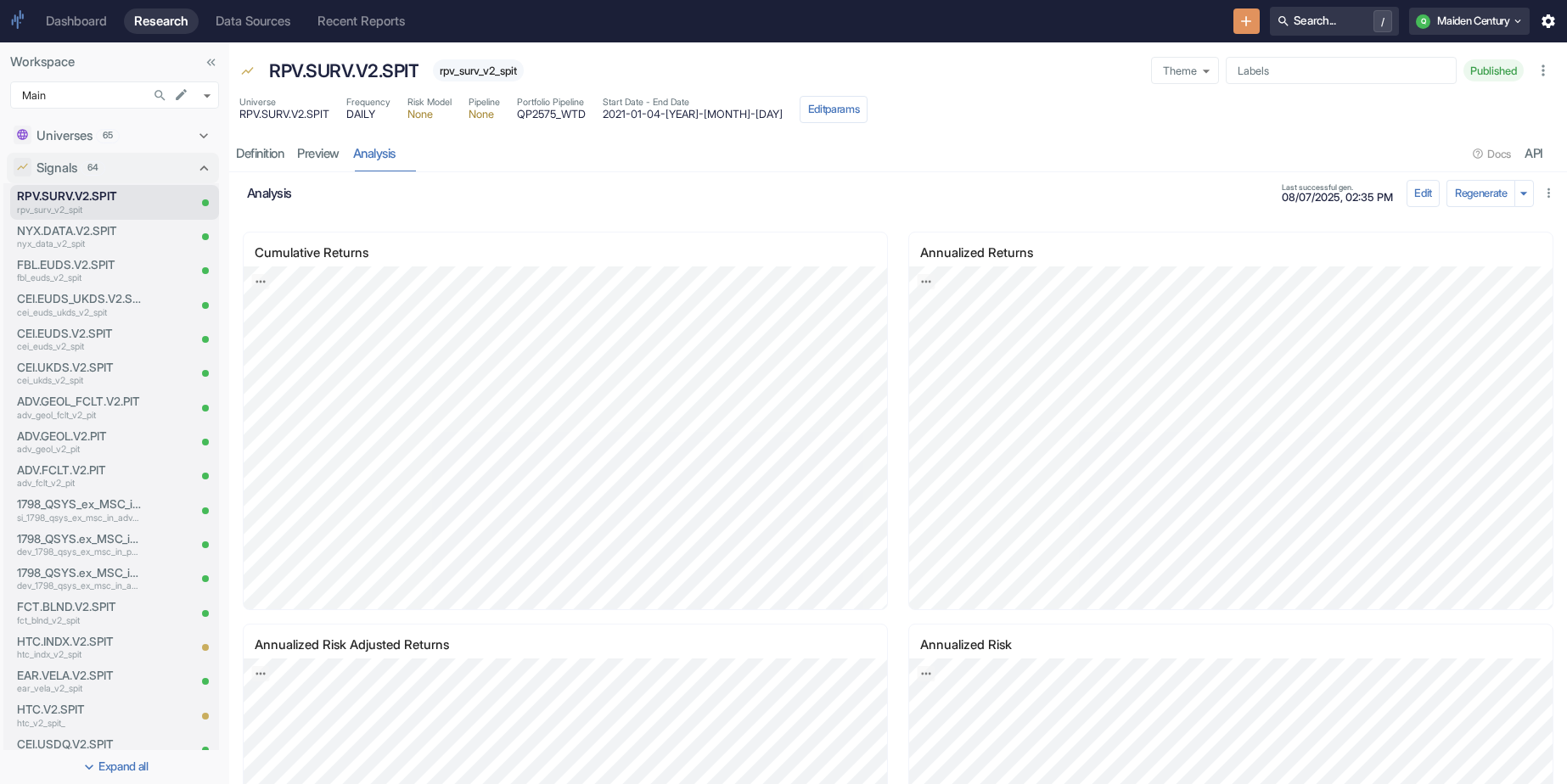 click on "rpv_surv_v2_spit" at bounding box center [478, 70] 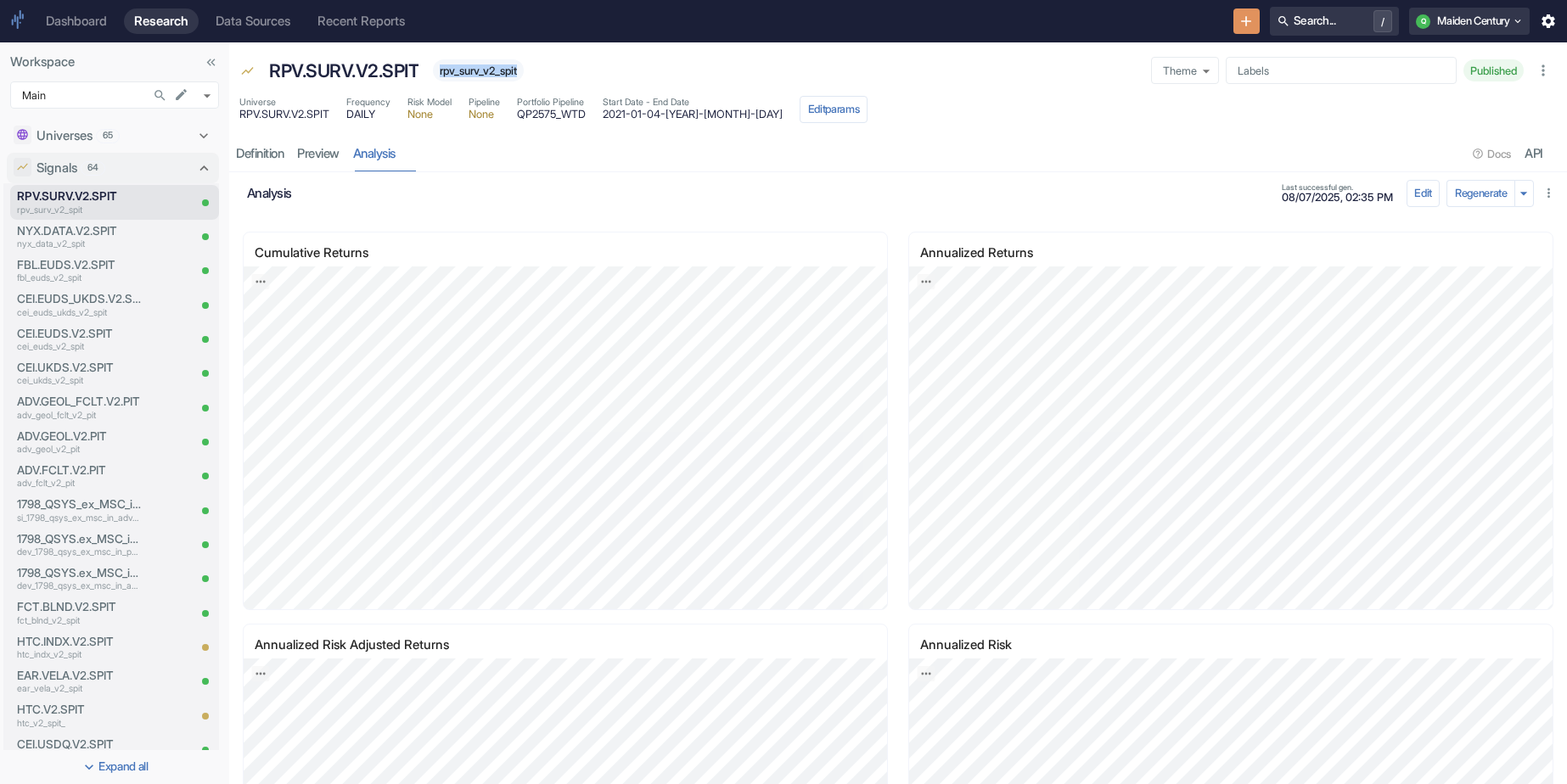 click on "rpv_surv_v2_spit" at bounding box center [478, 70] 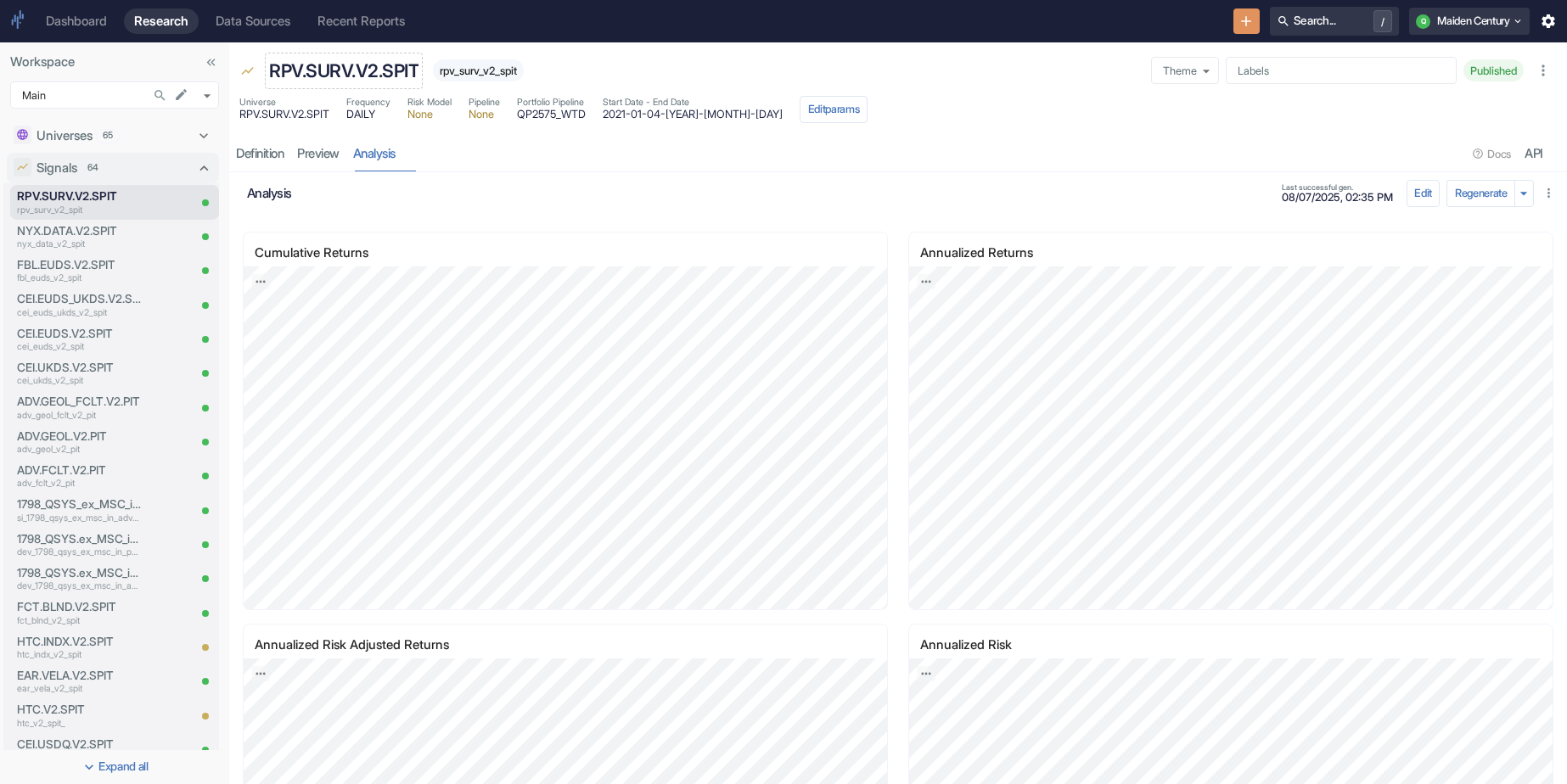 click on "RPV.SURV.V2.SPIT" at bounding box center (344, 71) 